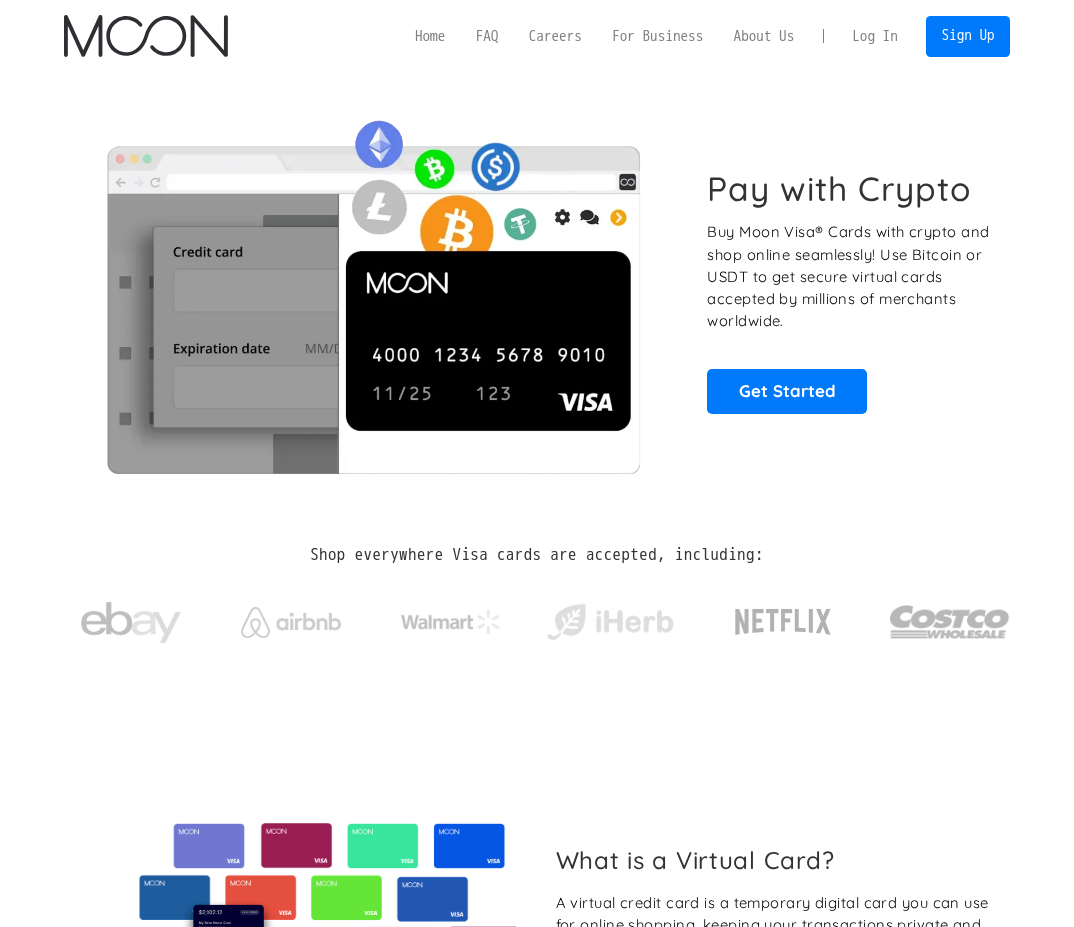 scroll, scrollTop: 0, scrollLeft: 0, axis: both 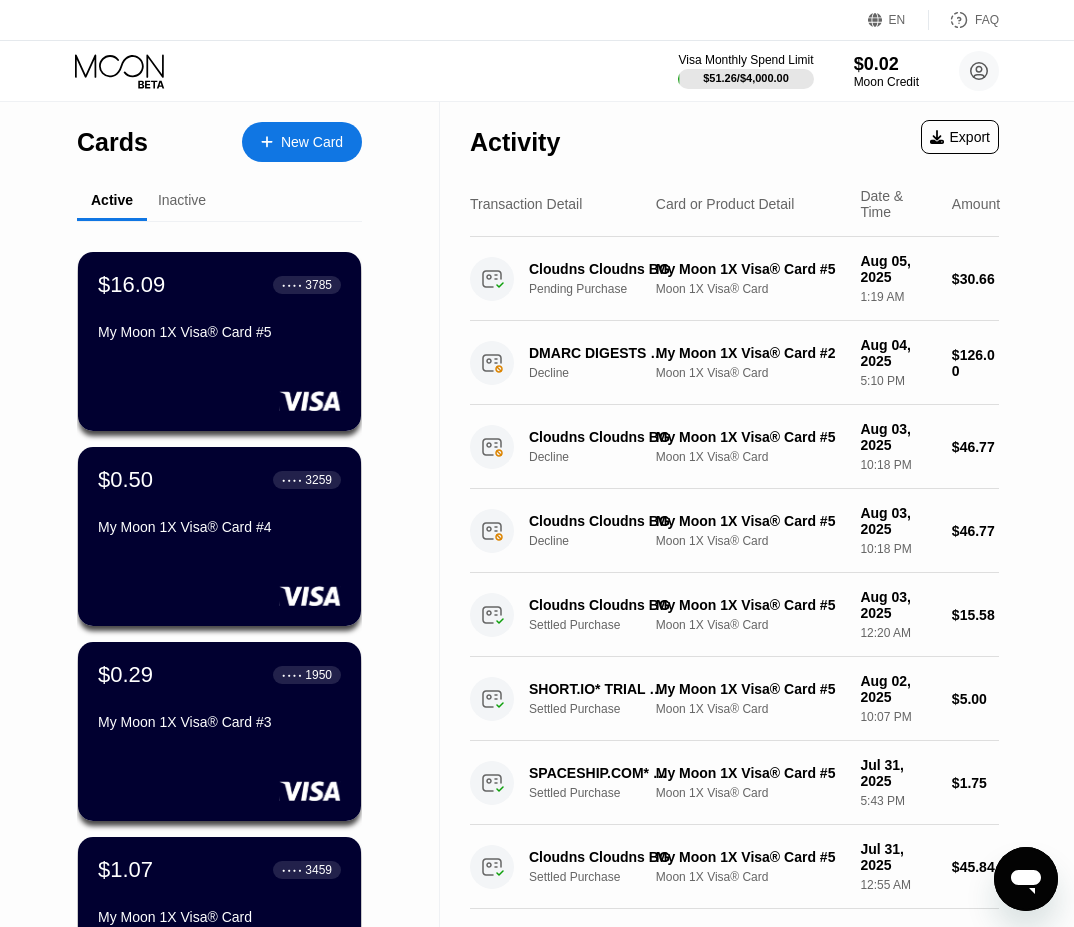 click on "New Card" at bounding box center (312, 142) 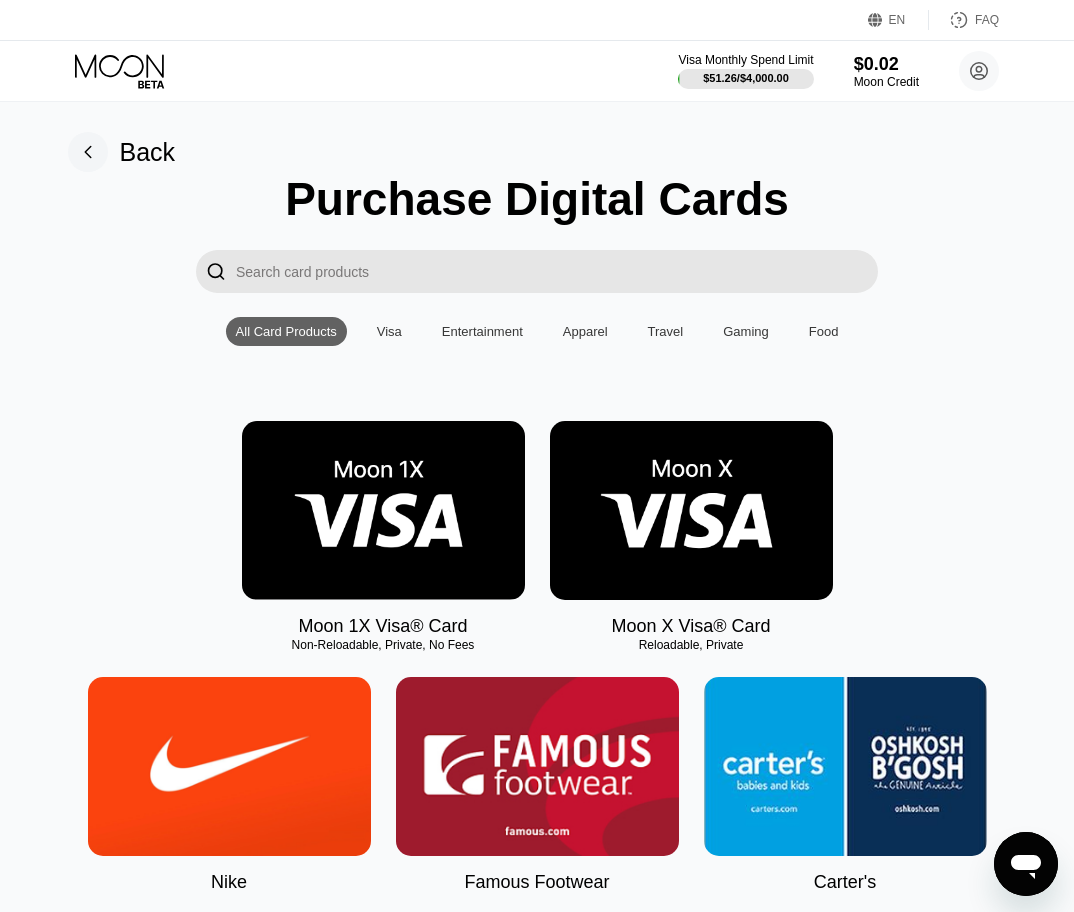 click at bounding box center [383, 510] 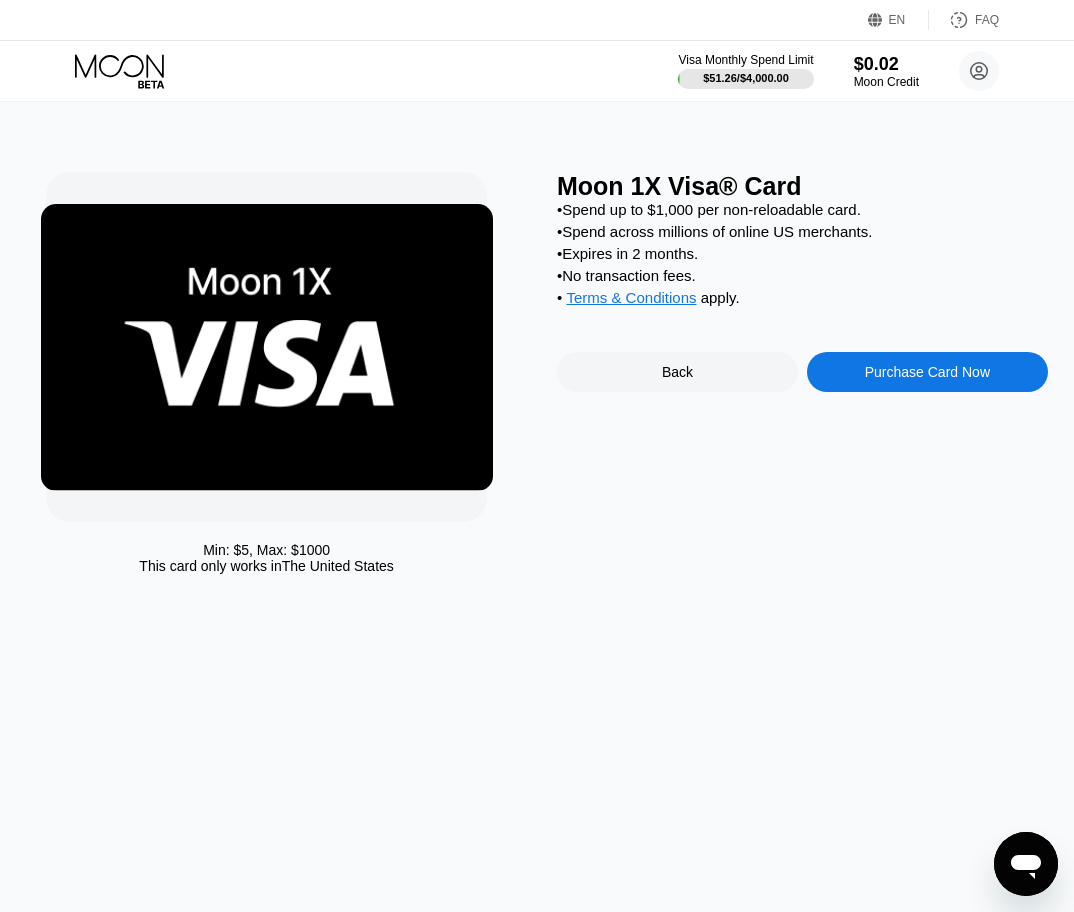 click on "Purchase Card Now" at bounding box center (927, 372) 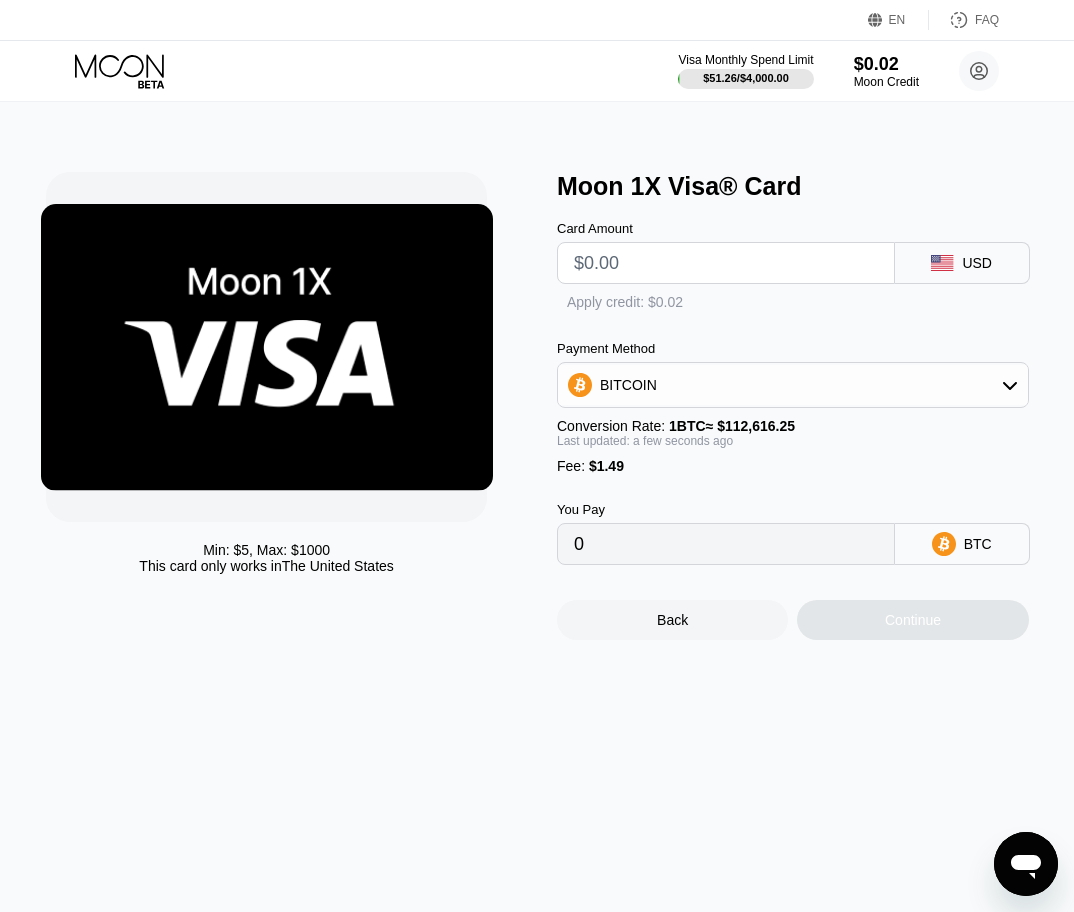 click at bounding box center (726, 263) 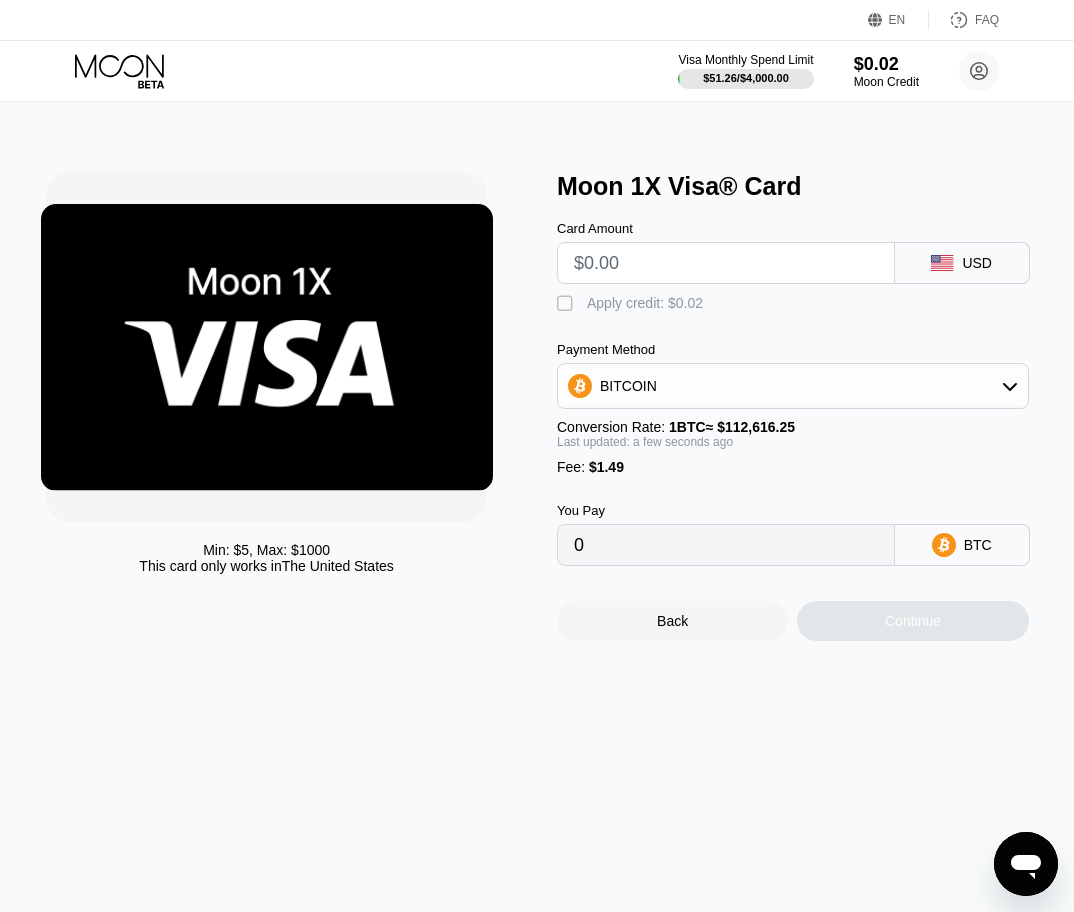 click at bounding box center (726, 263) 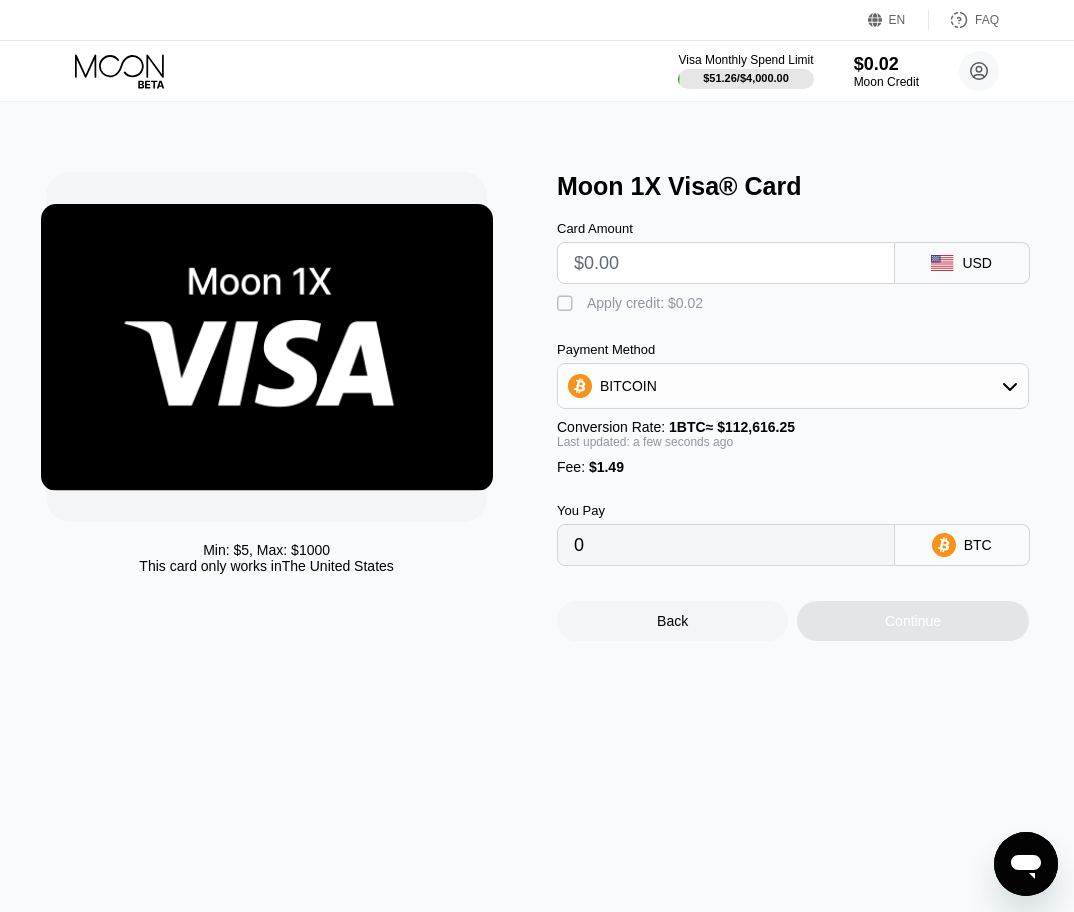 click on "" at bounding box center [567, 304] 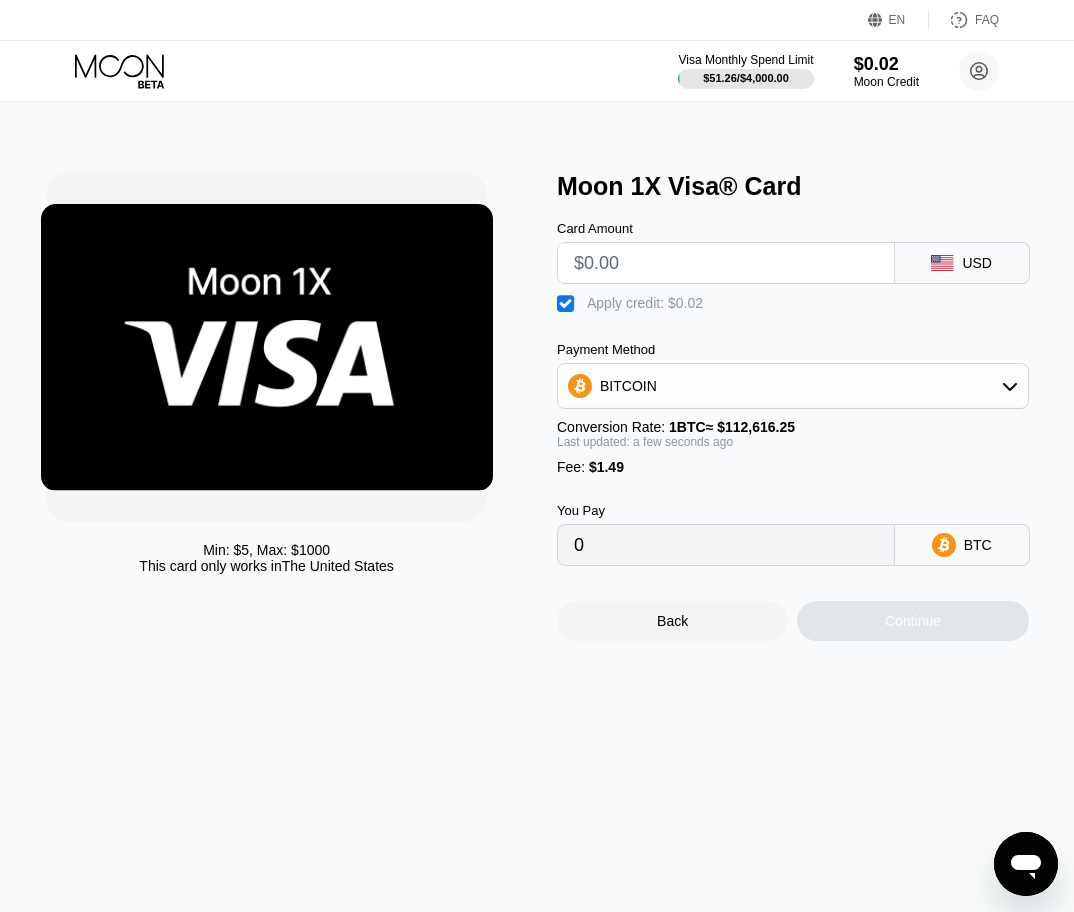 click at bounding box center (726, 263) 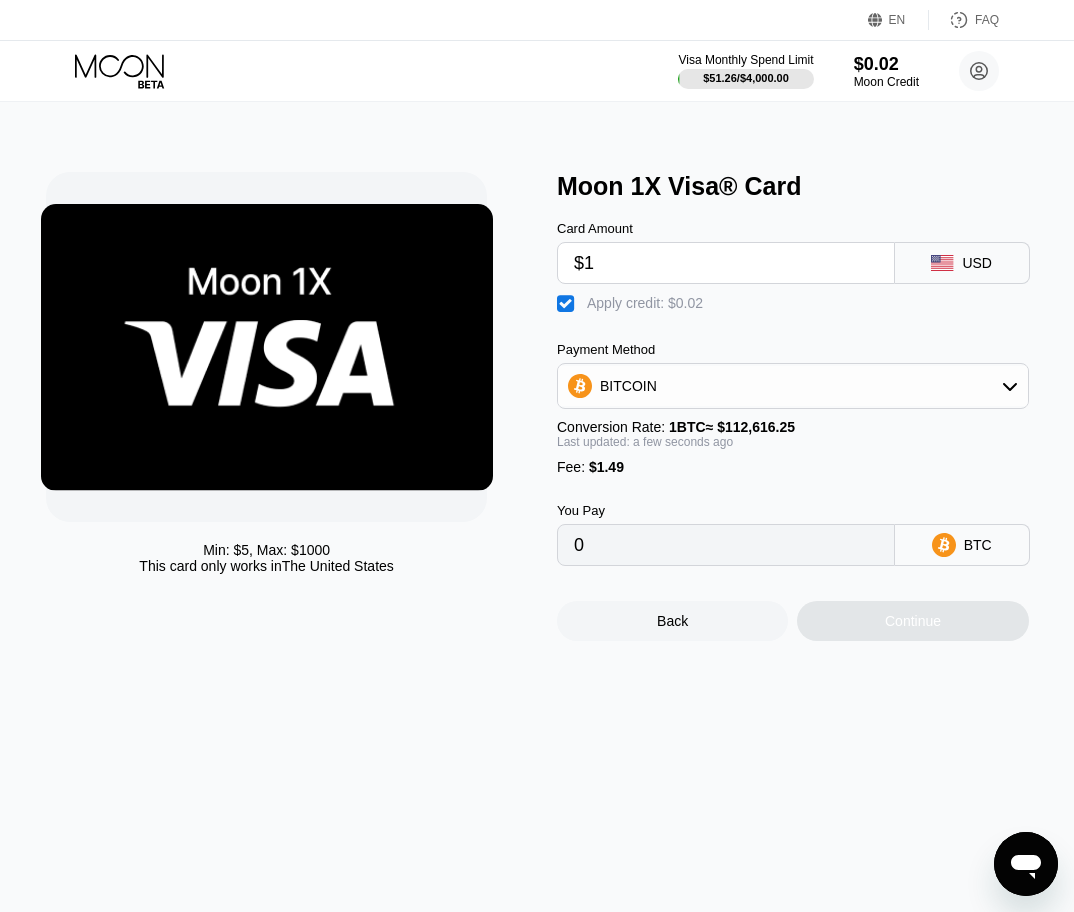 type on "$10" 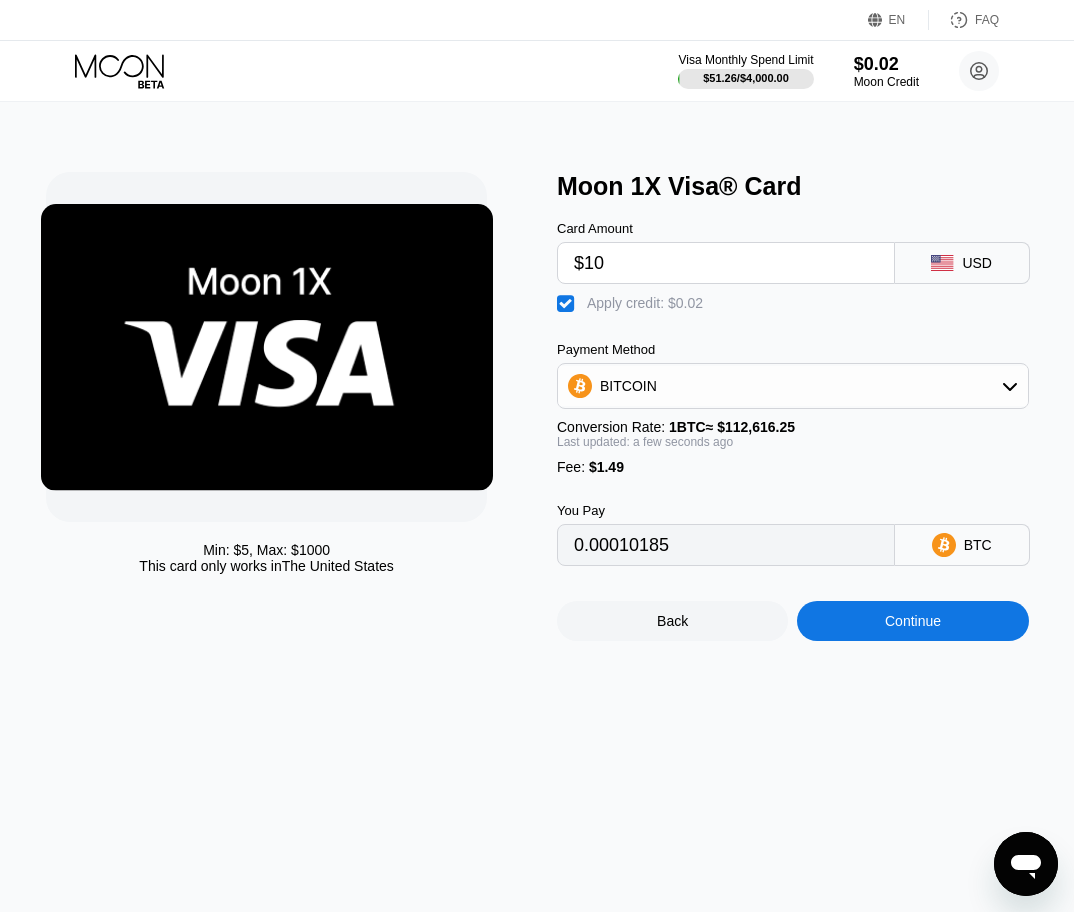 type on "0.00010185" 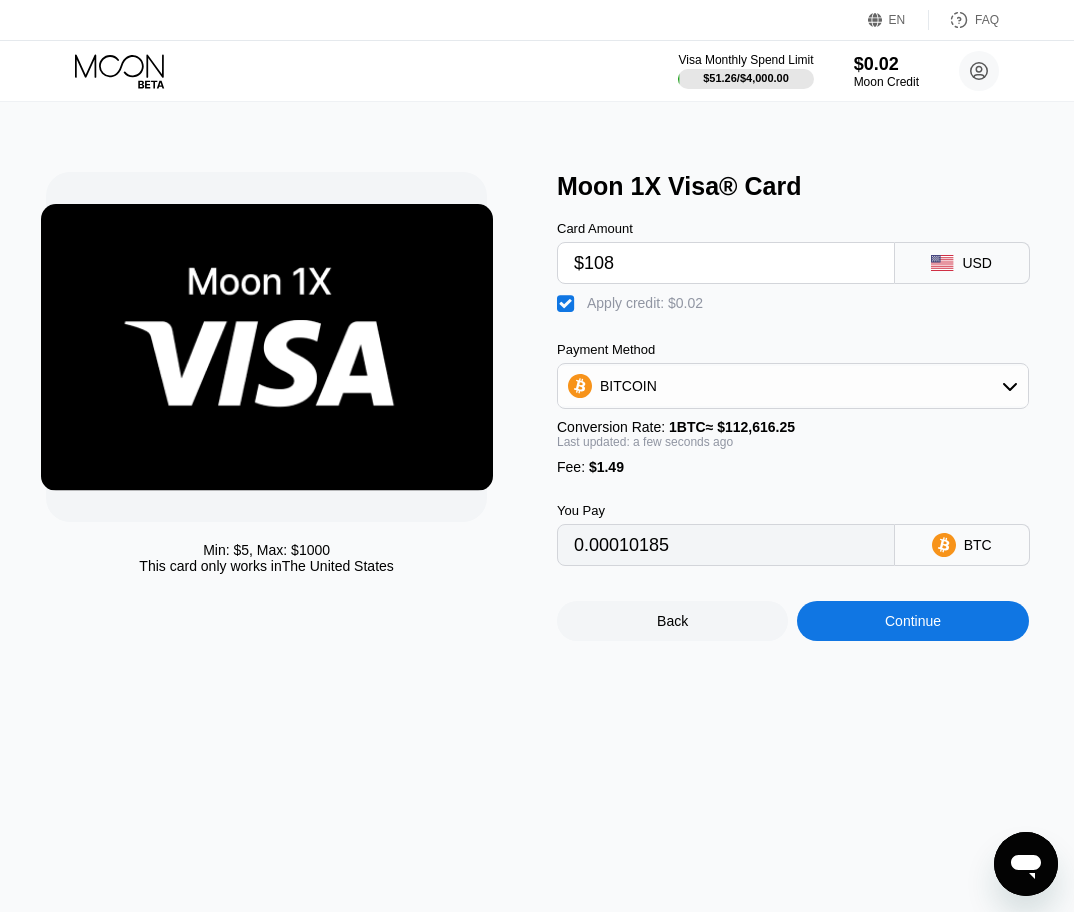 type on "0.00097206" 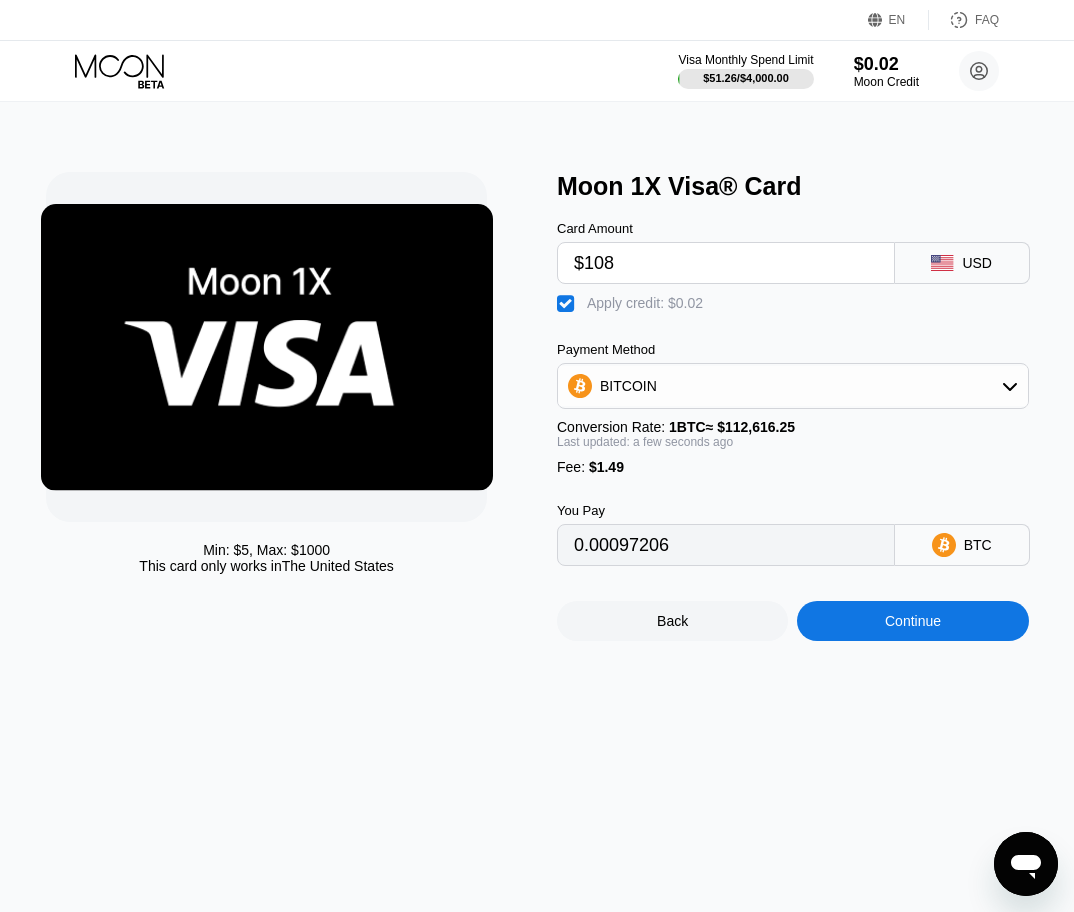 type on "$10" 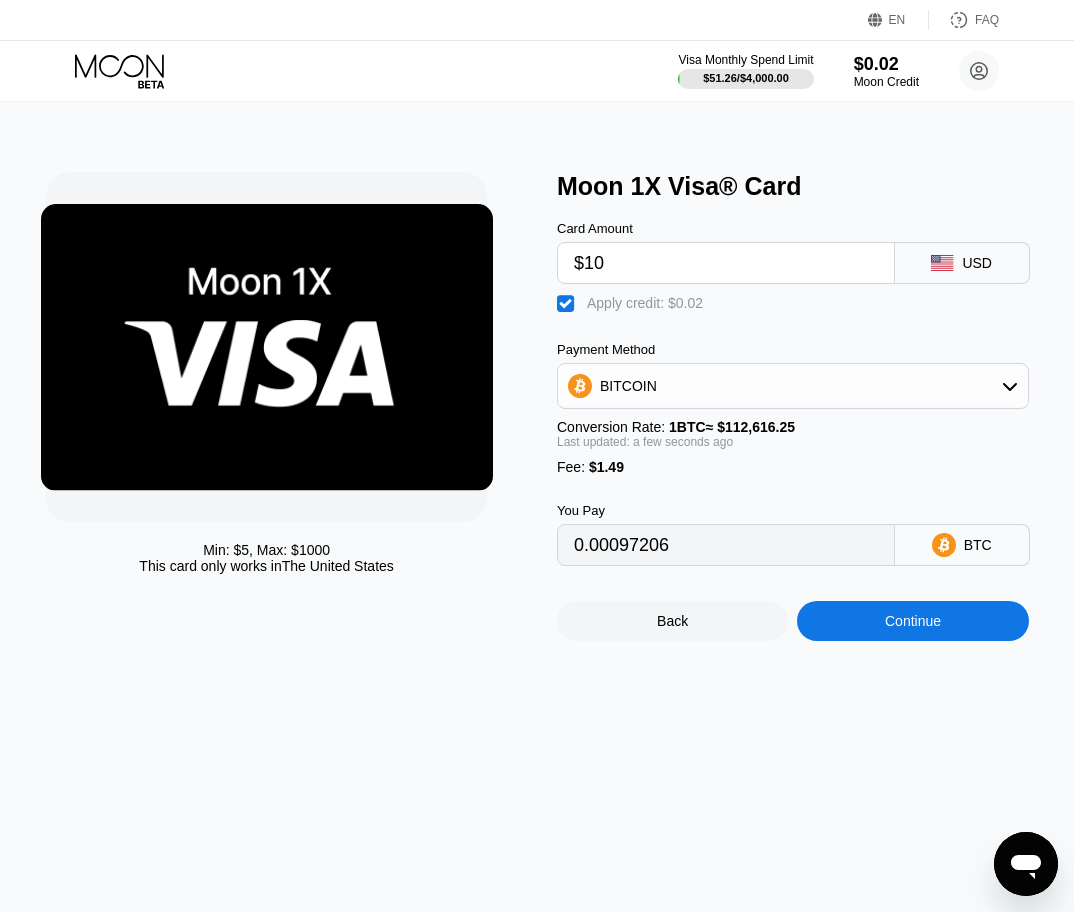 type on "0.00010185" 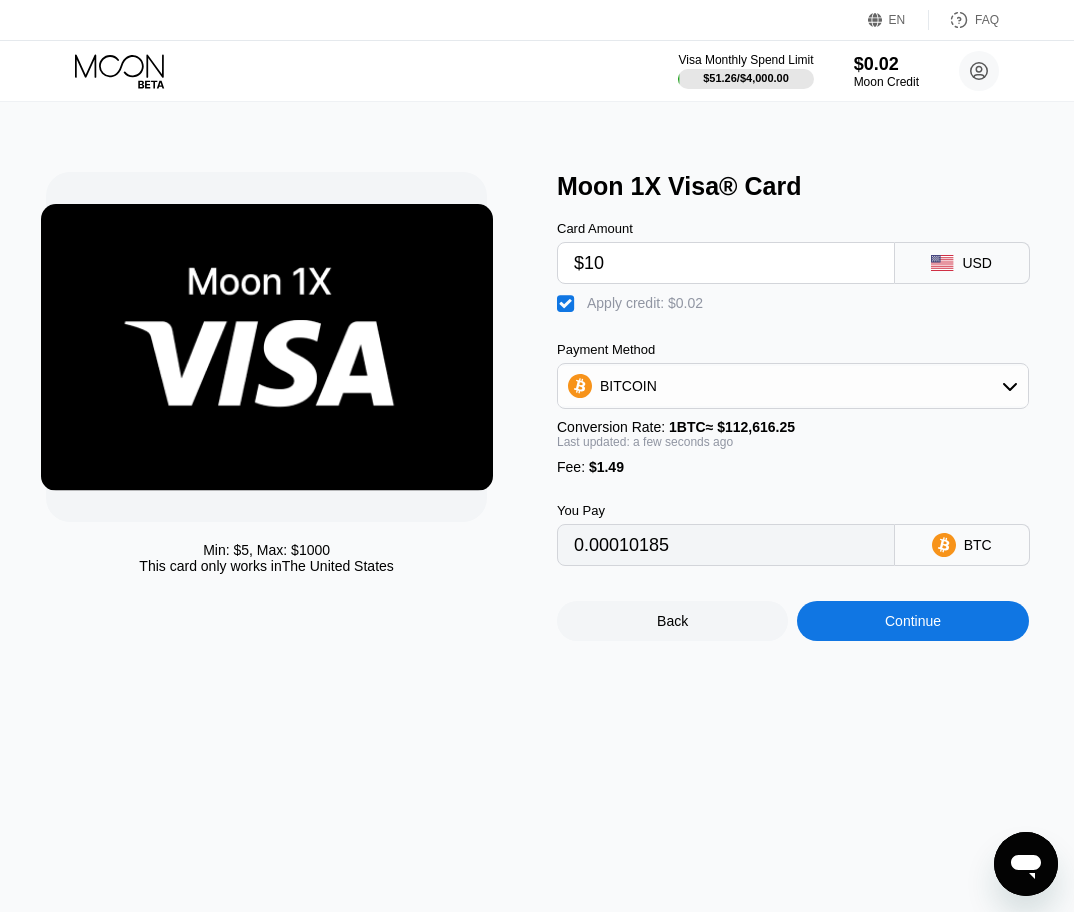 type on "$105" 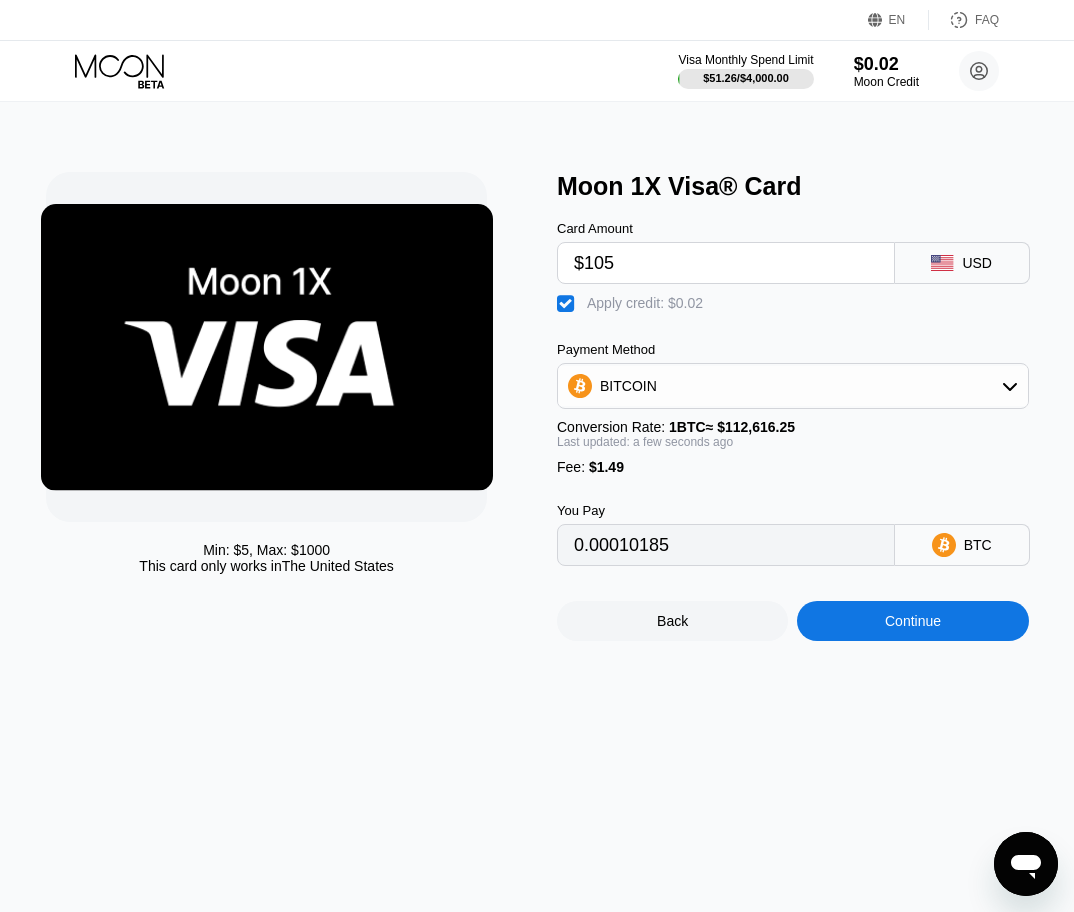 type on "0.00094543" 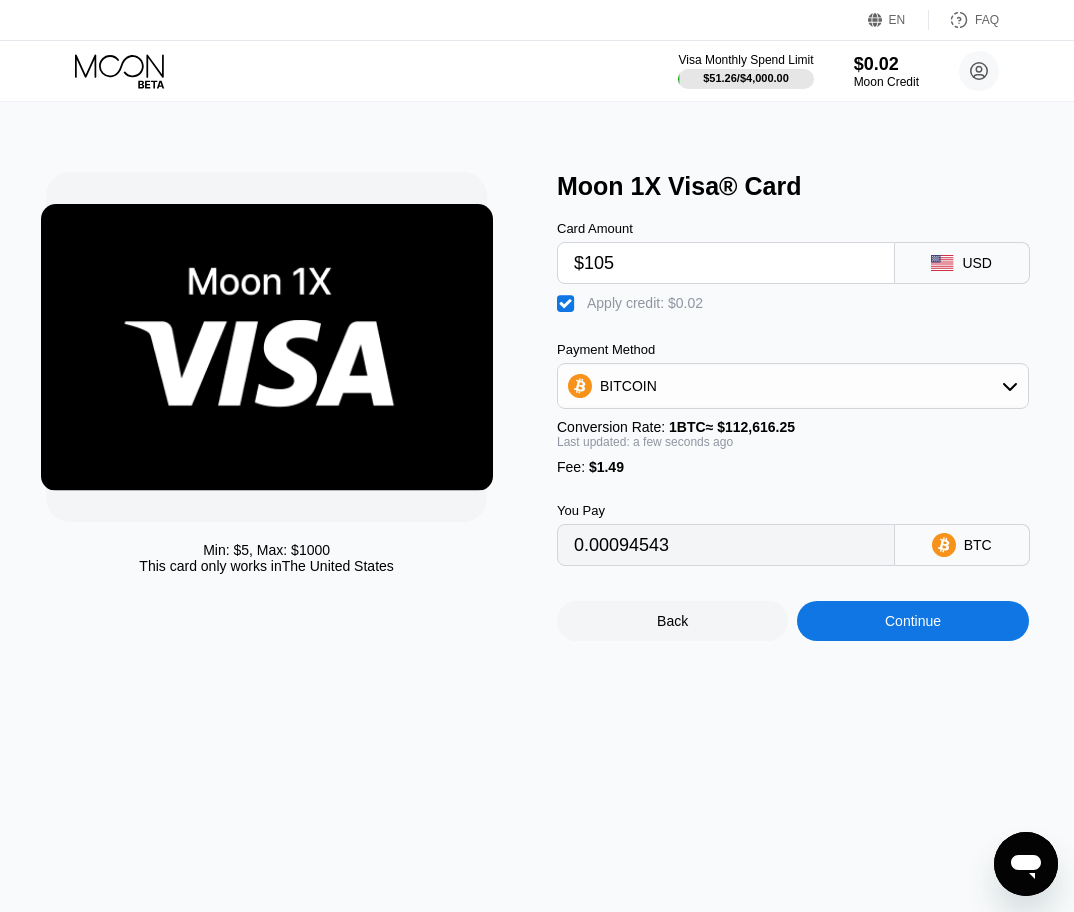 drag, startPoint x: 670, startPoint y: 264, endPoint x: 596, endPoint y: 258, distance: 74.24284 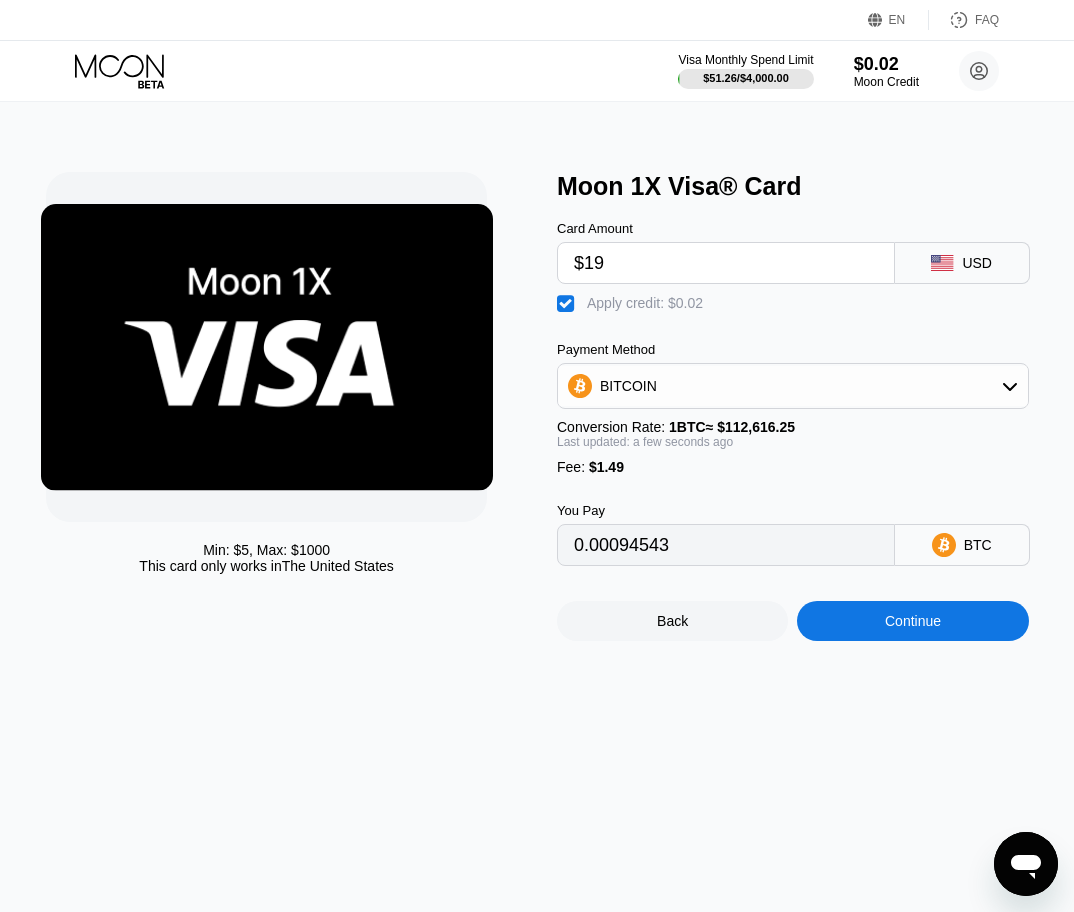type on "$194" 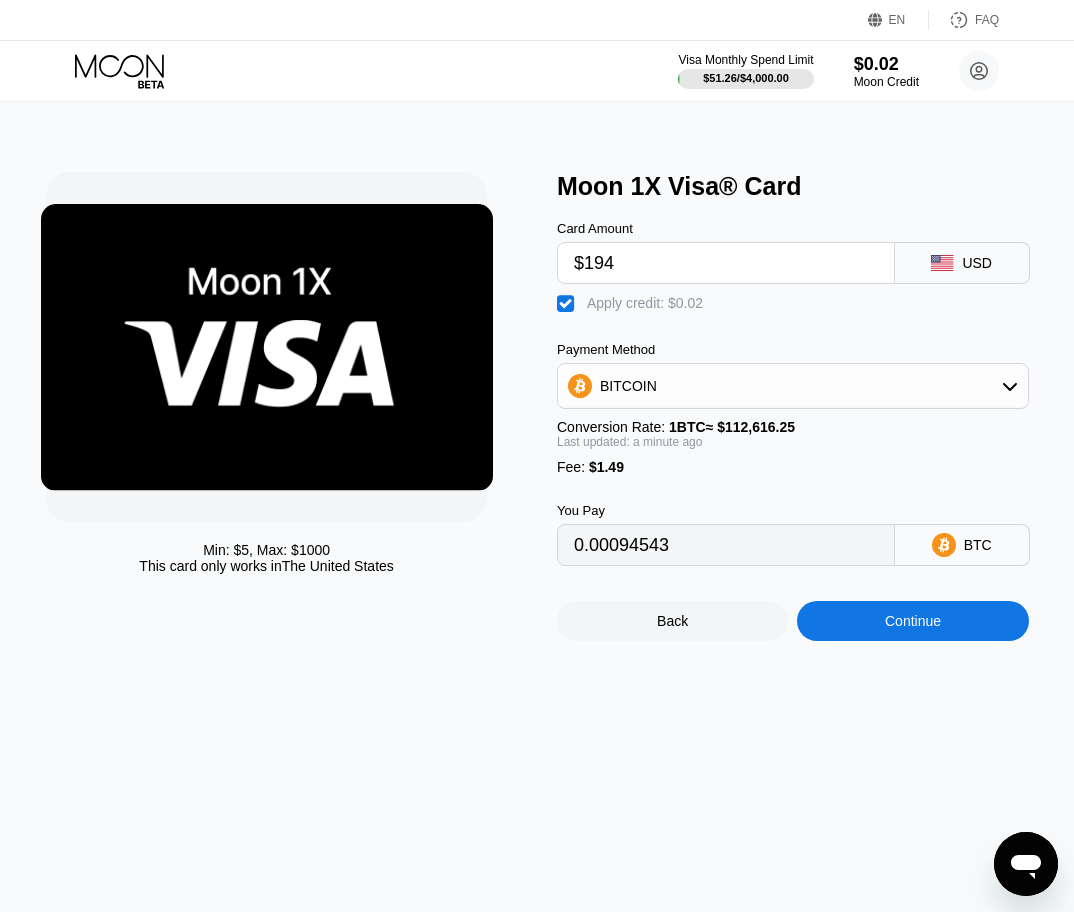 type on "0.00173572" 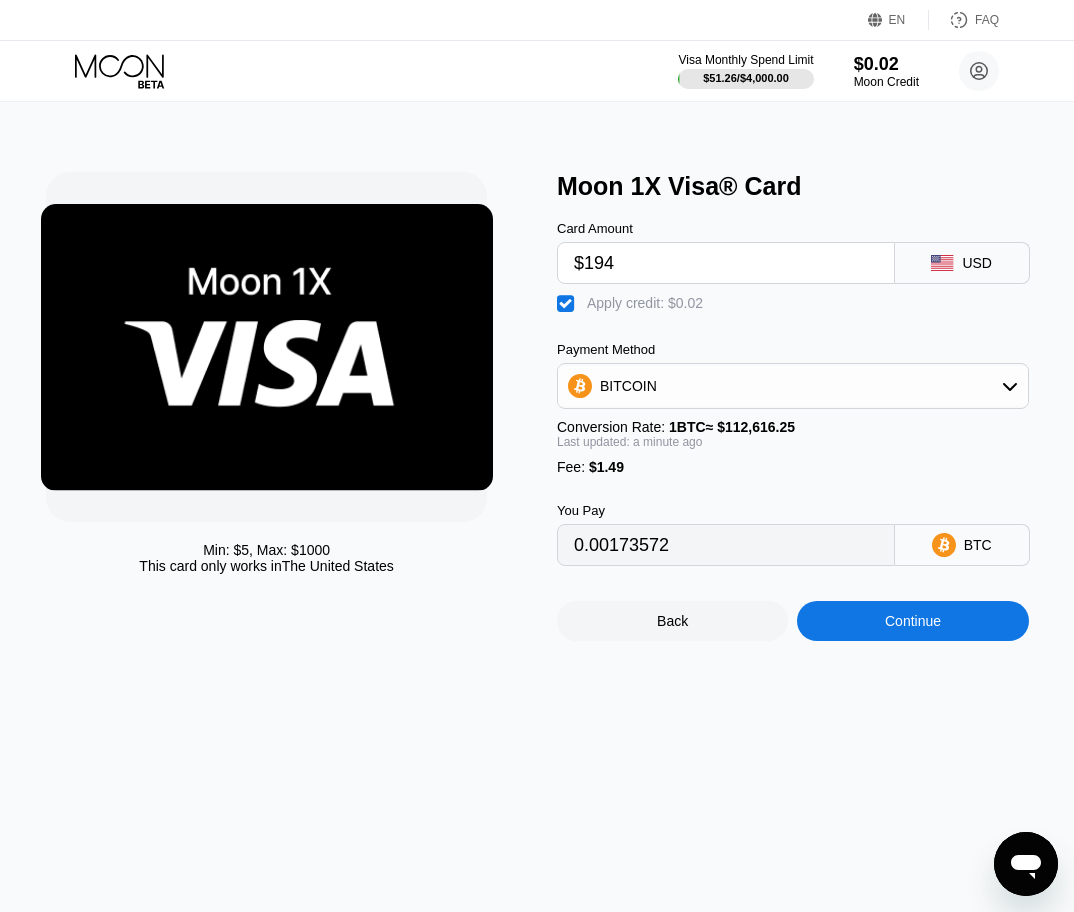 drag, startPoint x: 623, startPoint y: 262, endPoint x: 607, endPoint y: 262, distance: 16 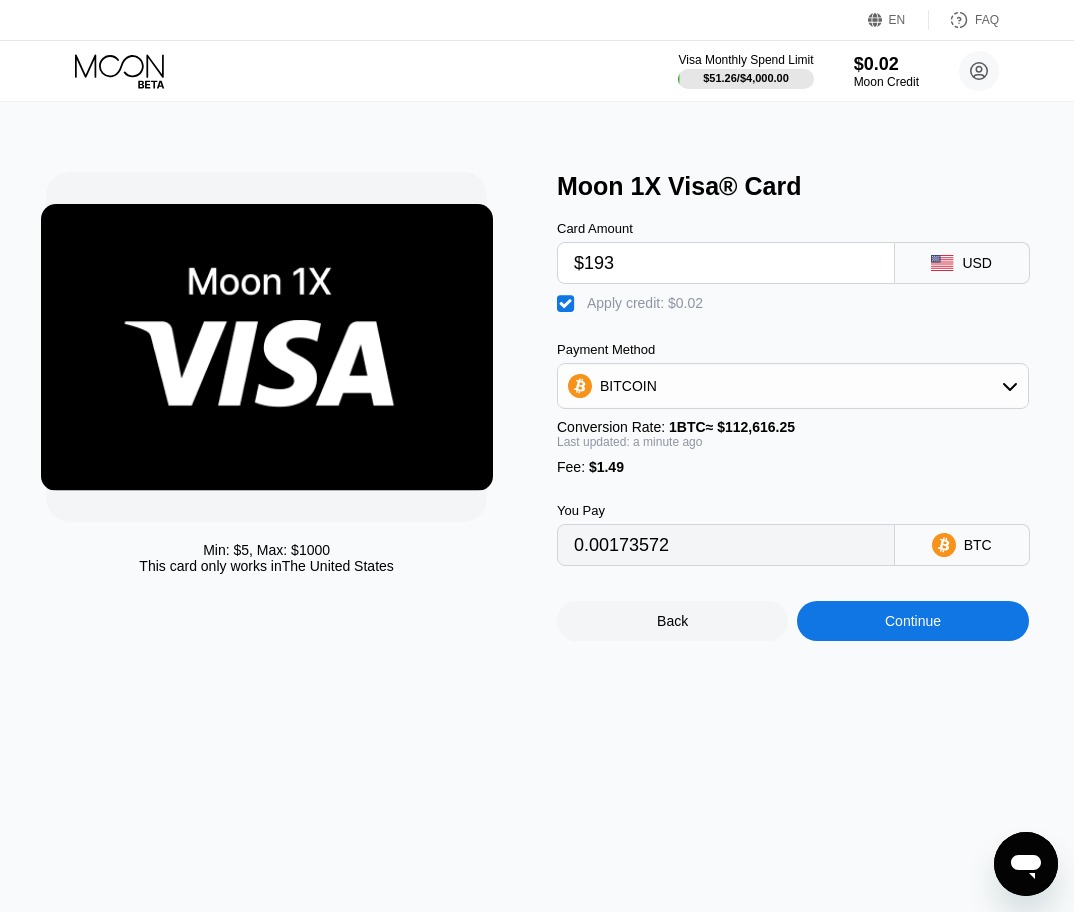 type on "0.00172684" 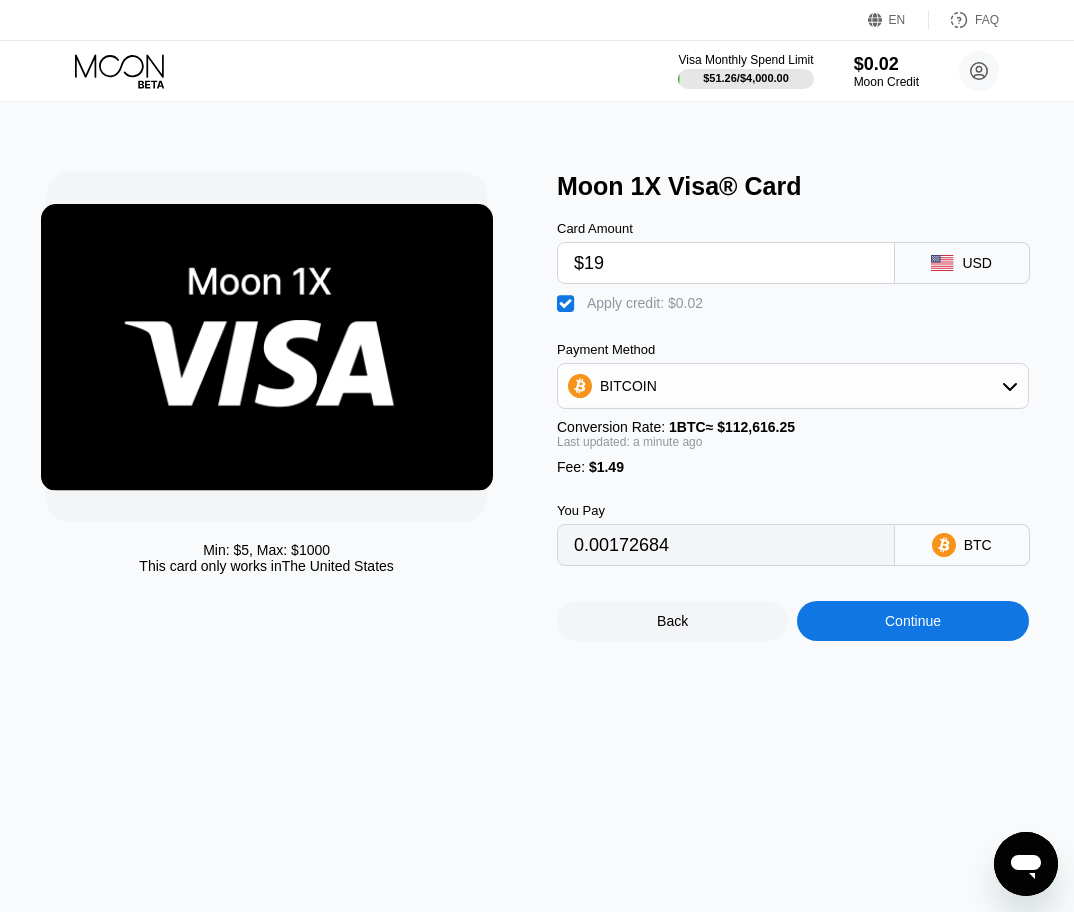 type on "$192" 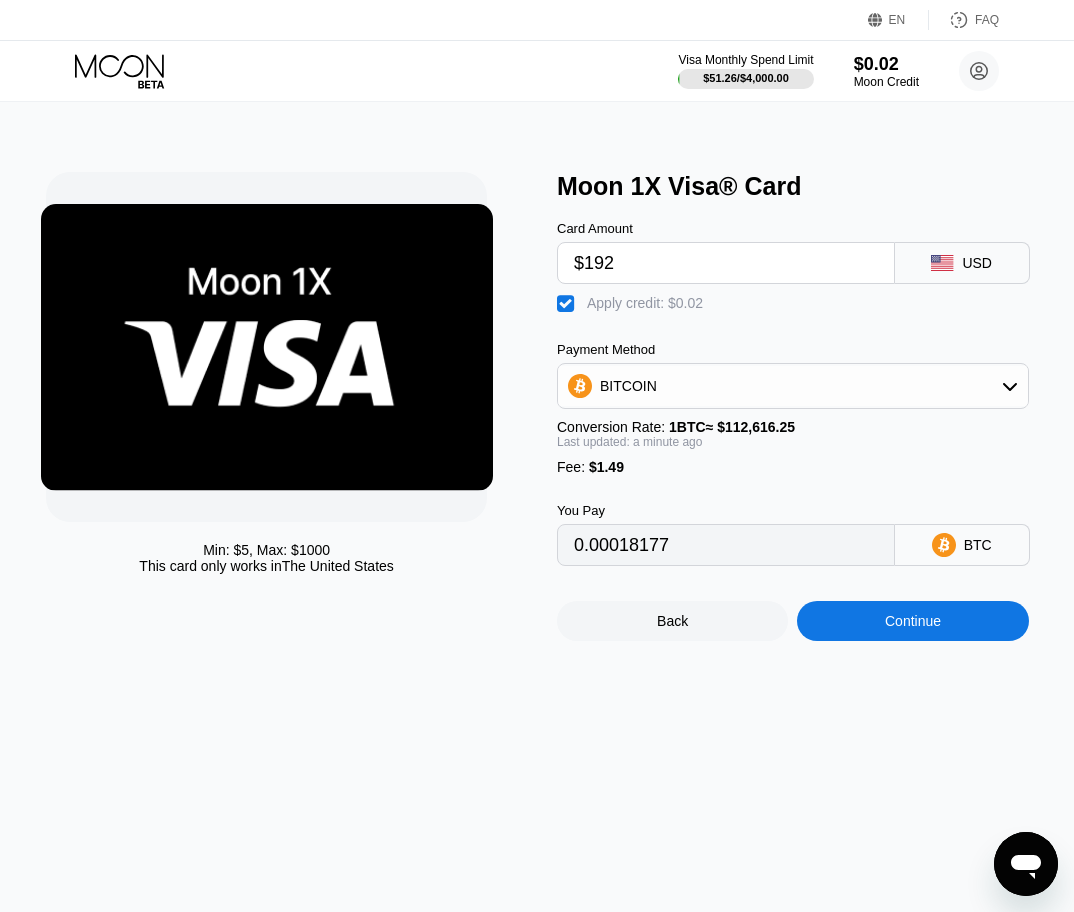 type on "0.00171796" 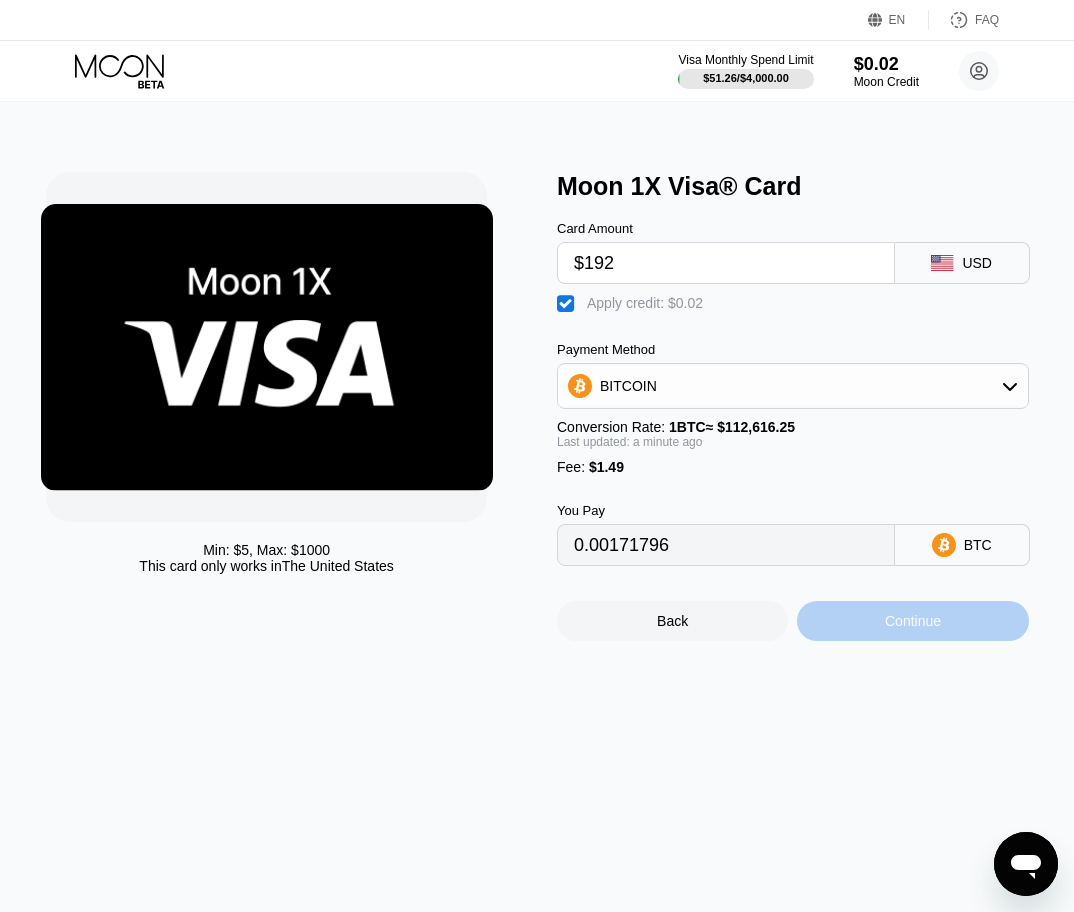 click on "Continue" at bounding box center (913, 621) 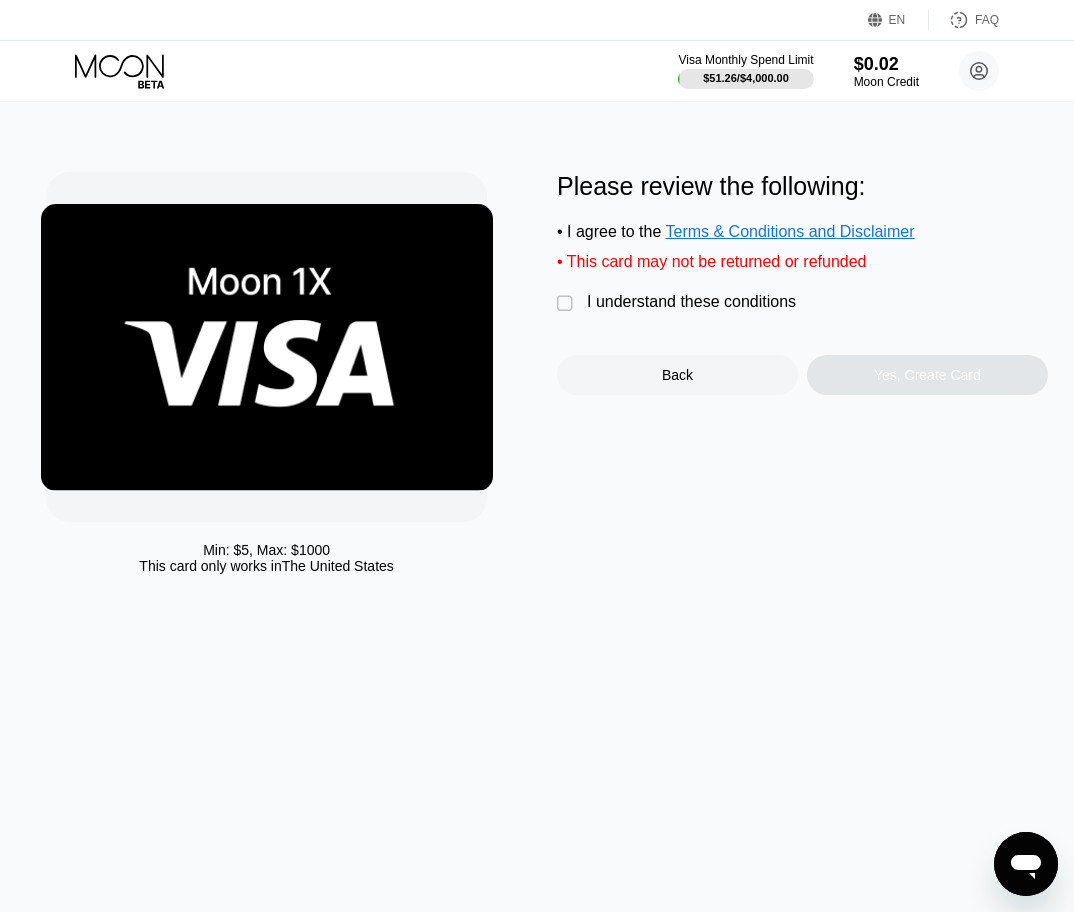 click on " I understand these conditions" at bounding box center (681, 303) 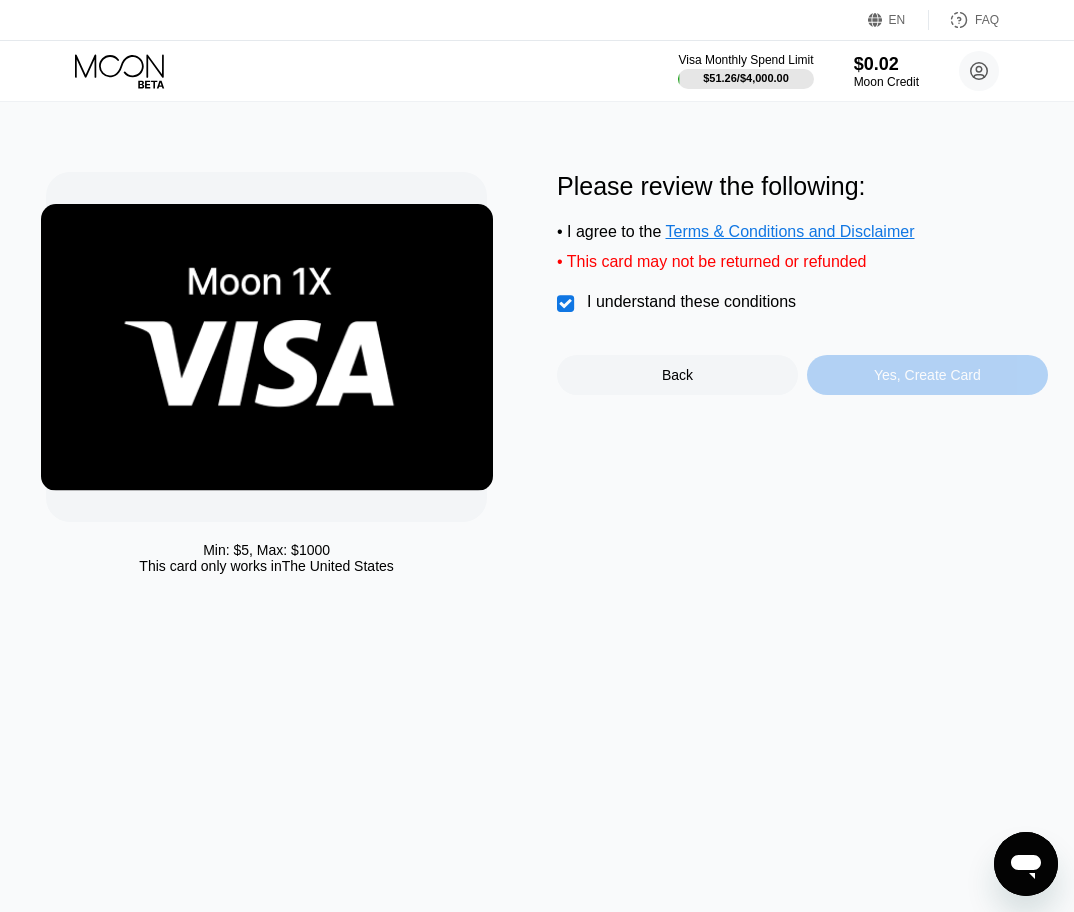 click on "Yes, Create Card" at bounding box center (927, 375) 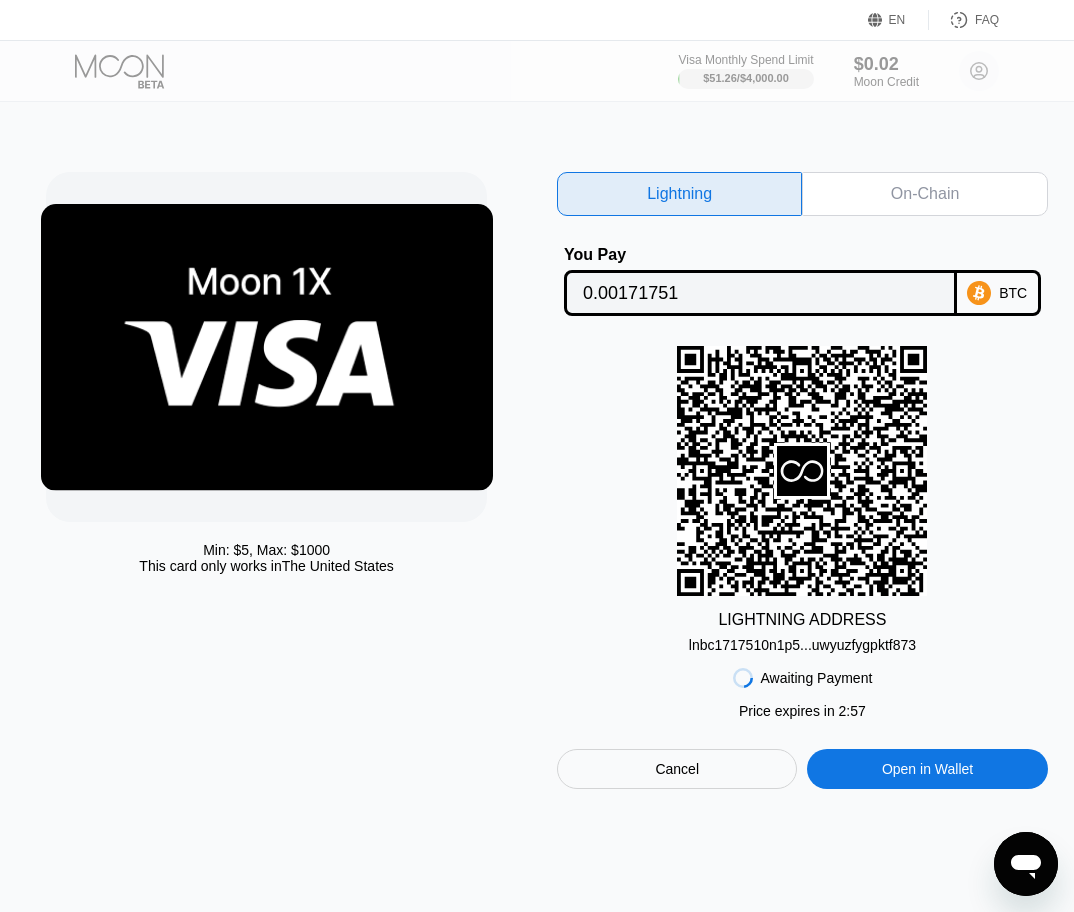 click on "On-Chain" at bounding box center (925, 194) 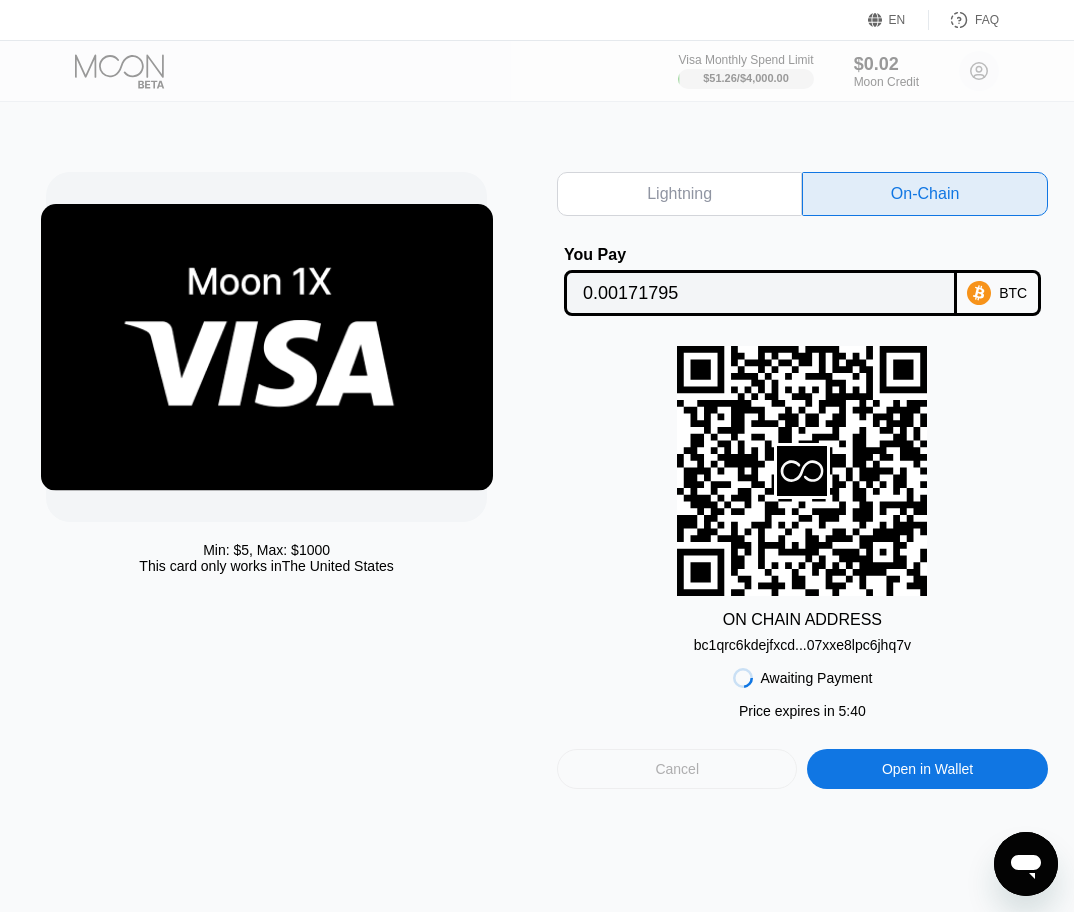 click on "Cancel" at bounding box center [677, 769] 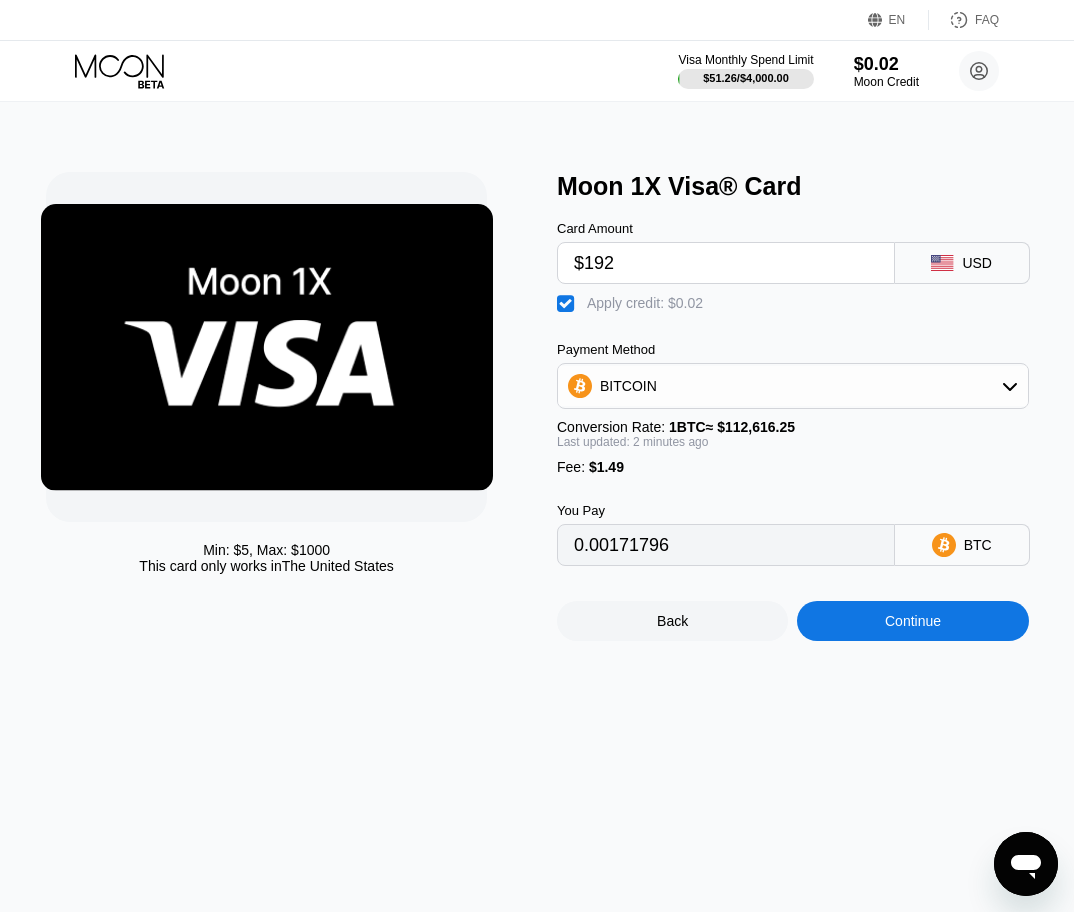 click on "$192" at bounding box center [726, 263] 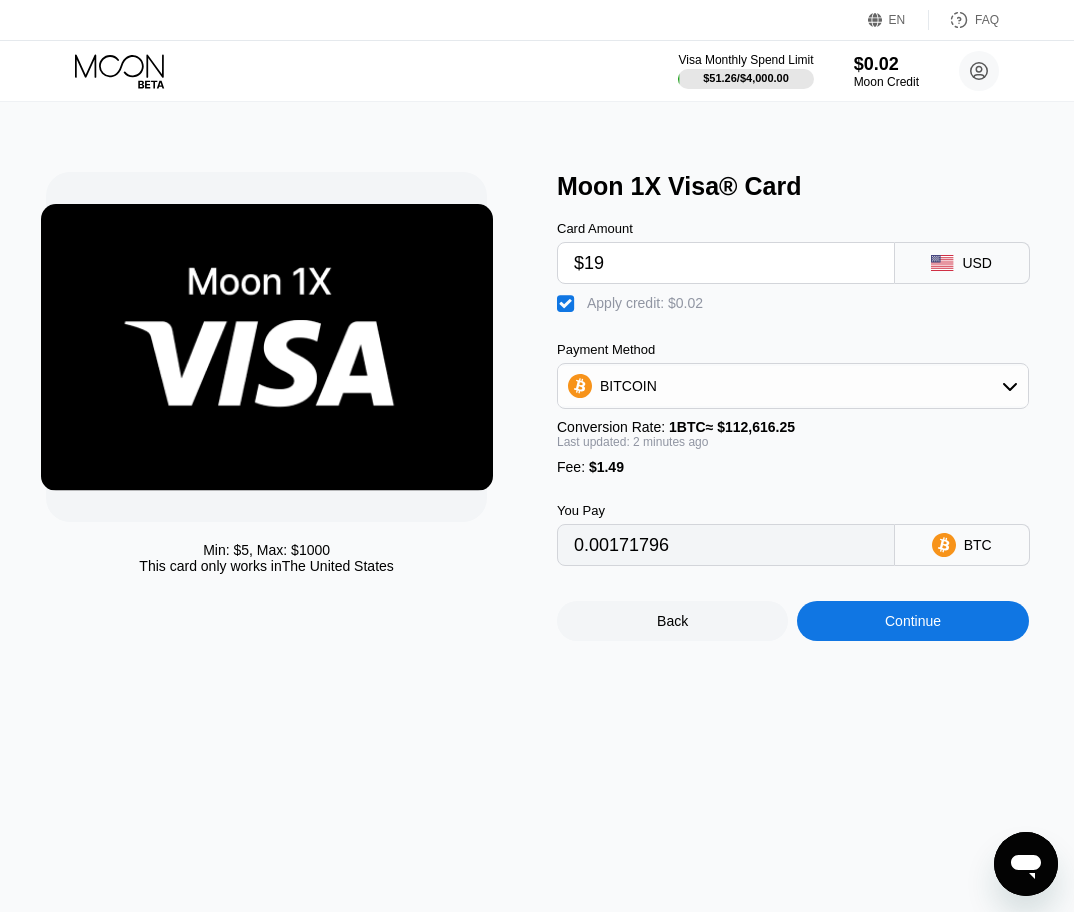 type on "$191" 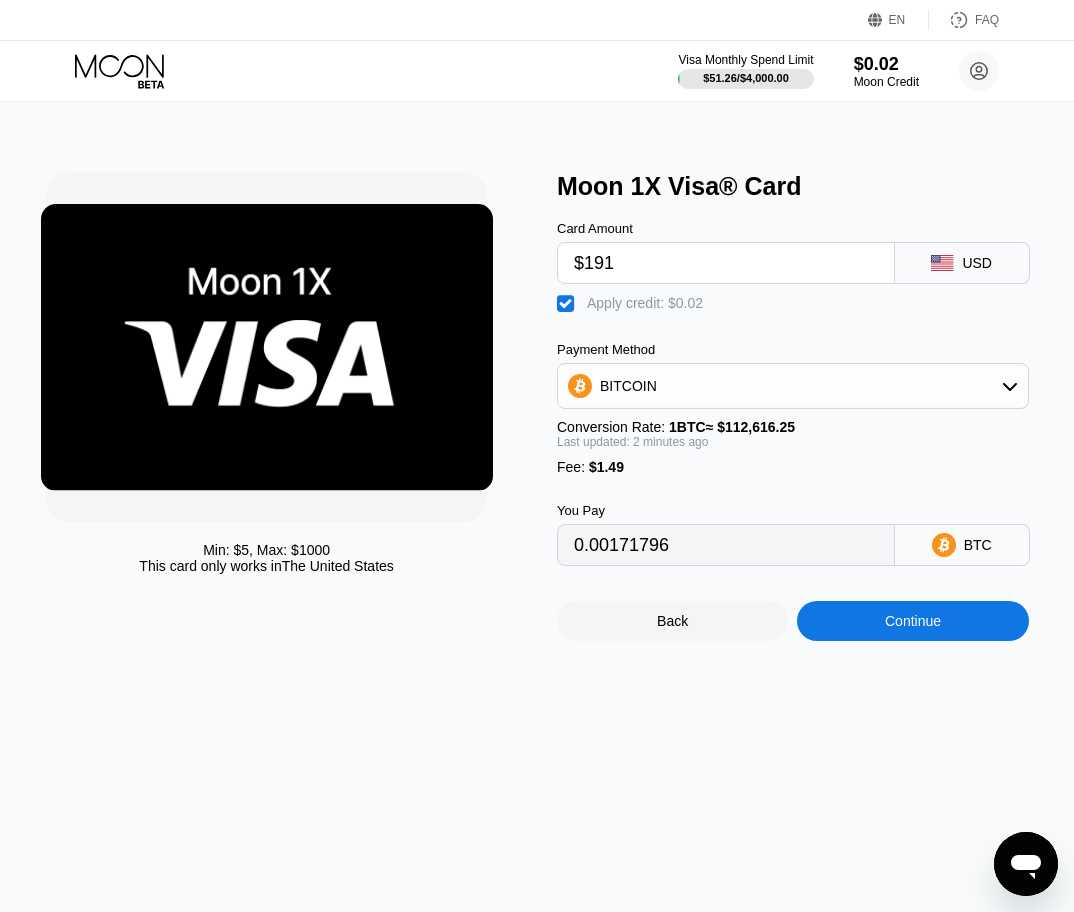 type on "0.00170908" 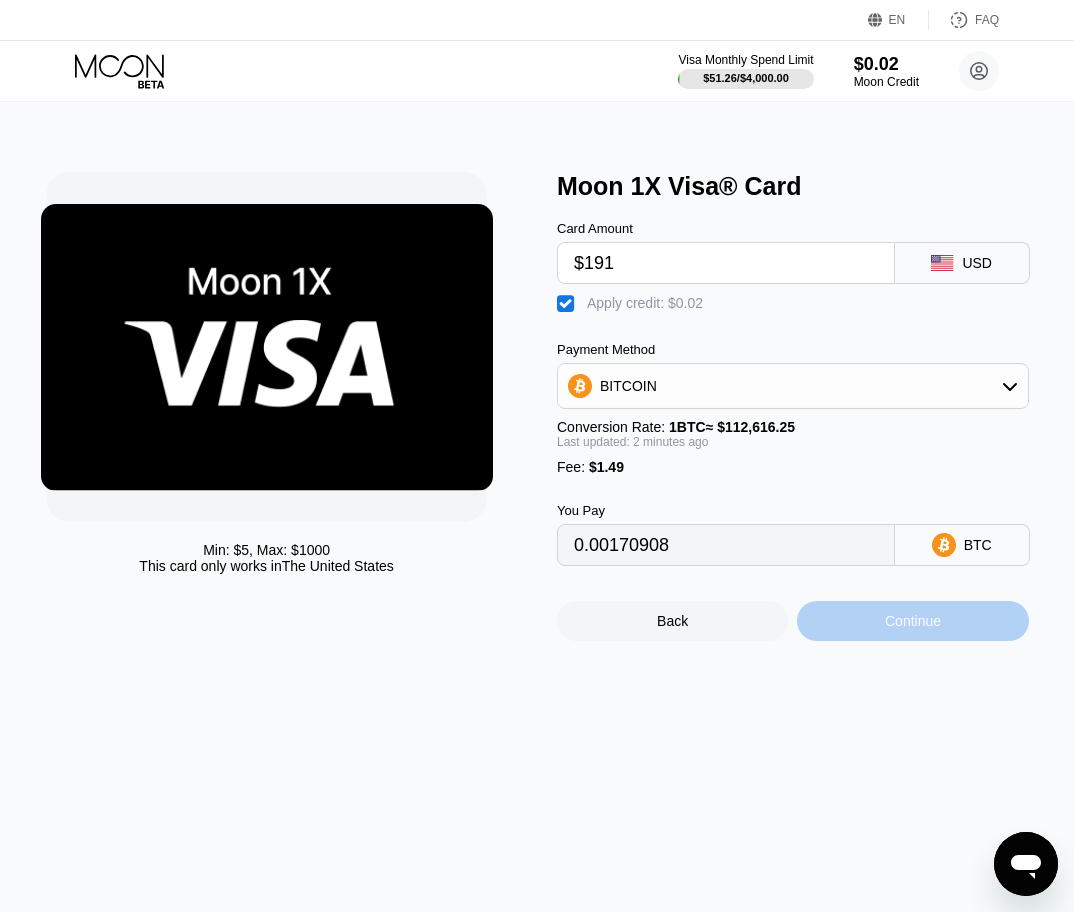 click on "Continue" at bounding box center (913, 621) 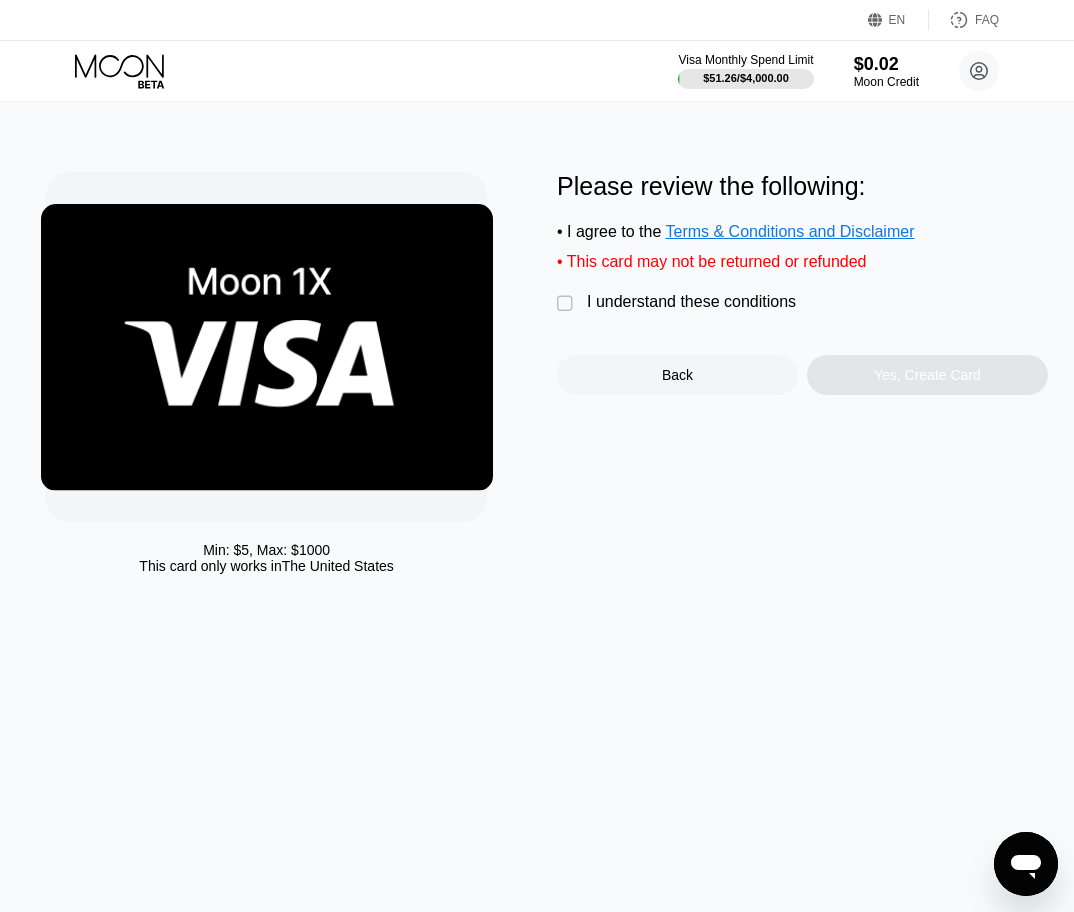 click on "Back" at bounding box center (677, 375) 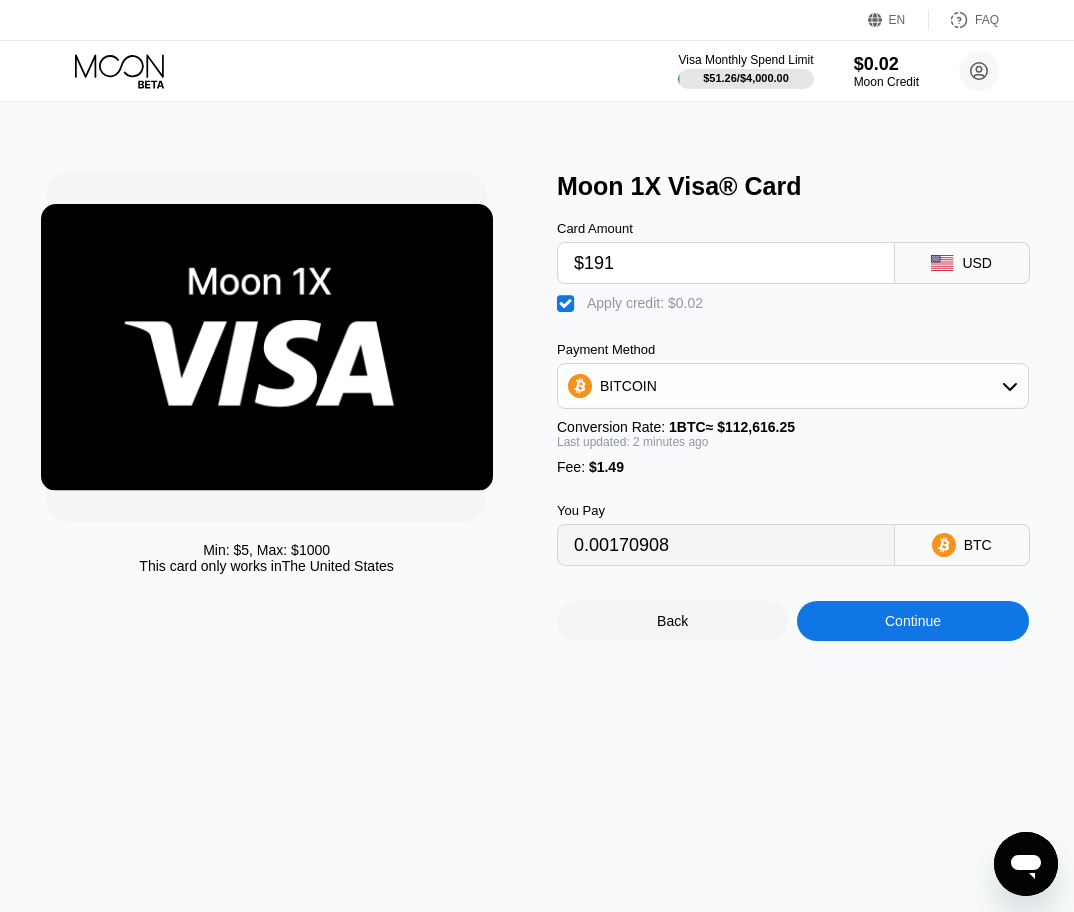 click on "$191" at bounding box center [726, 263] 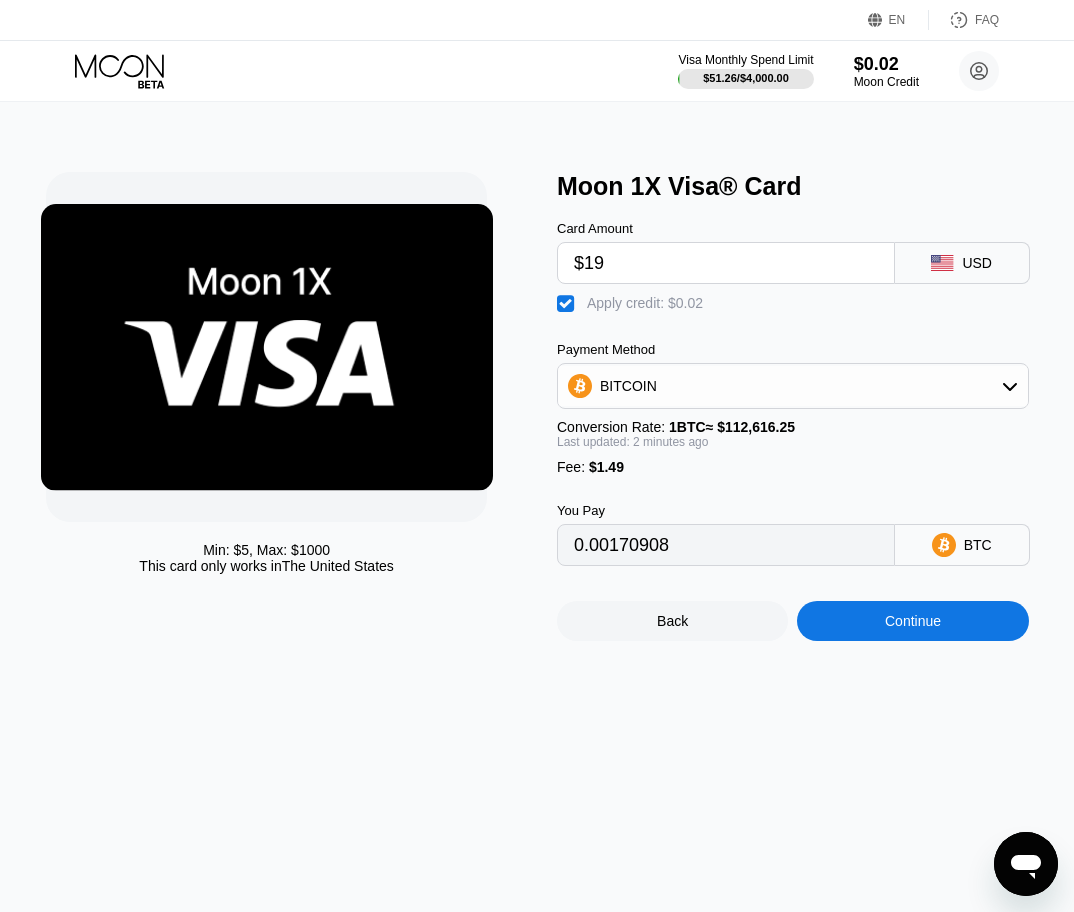 type on "$190" 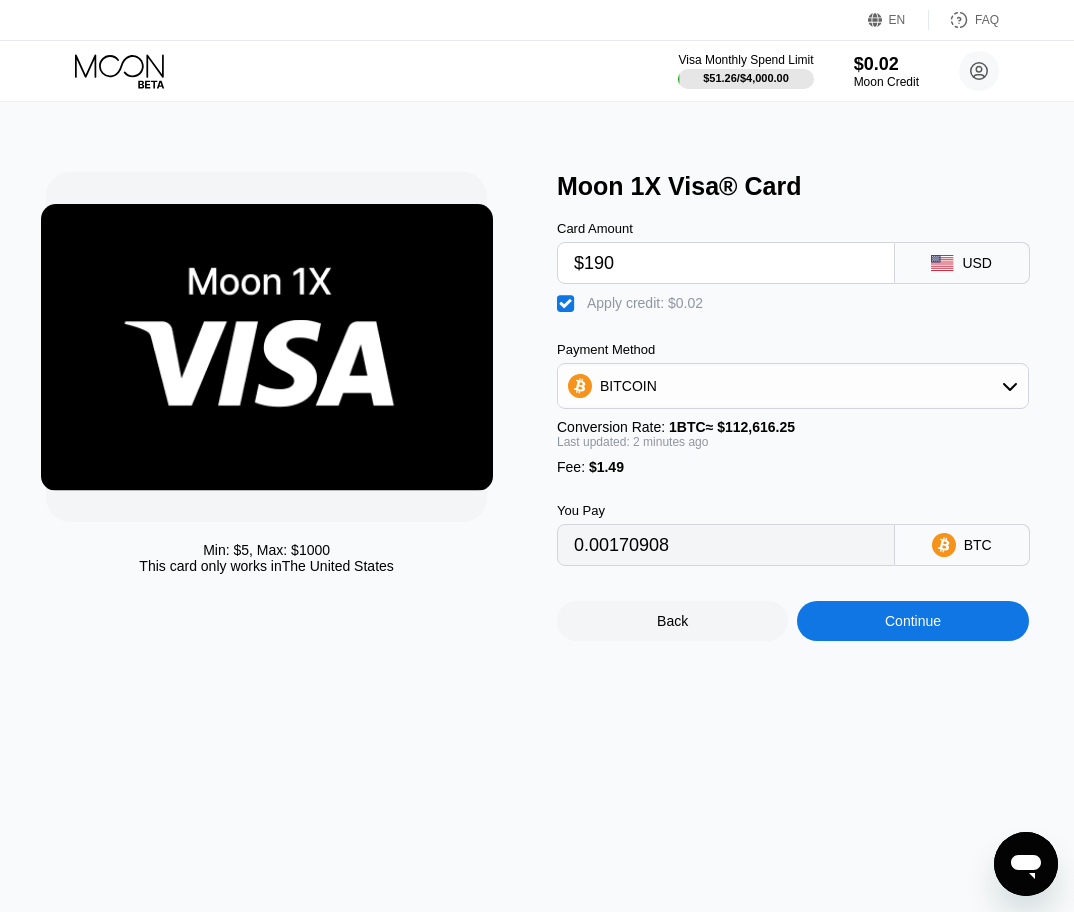 type on "0.0017002" 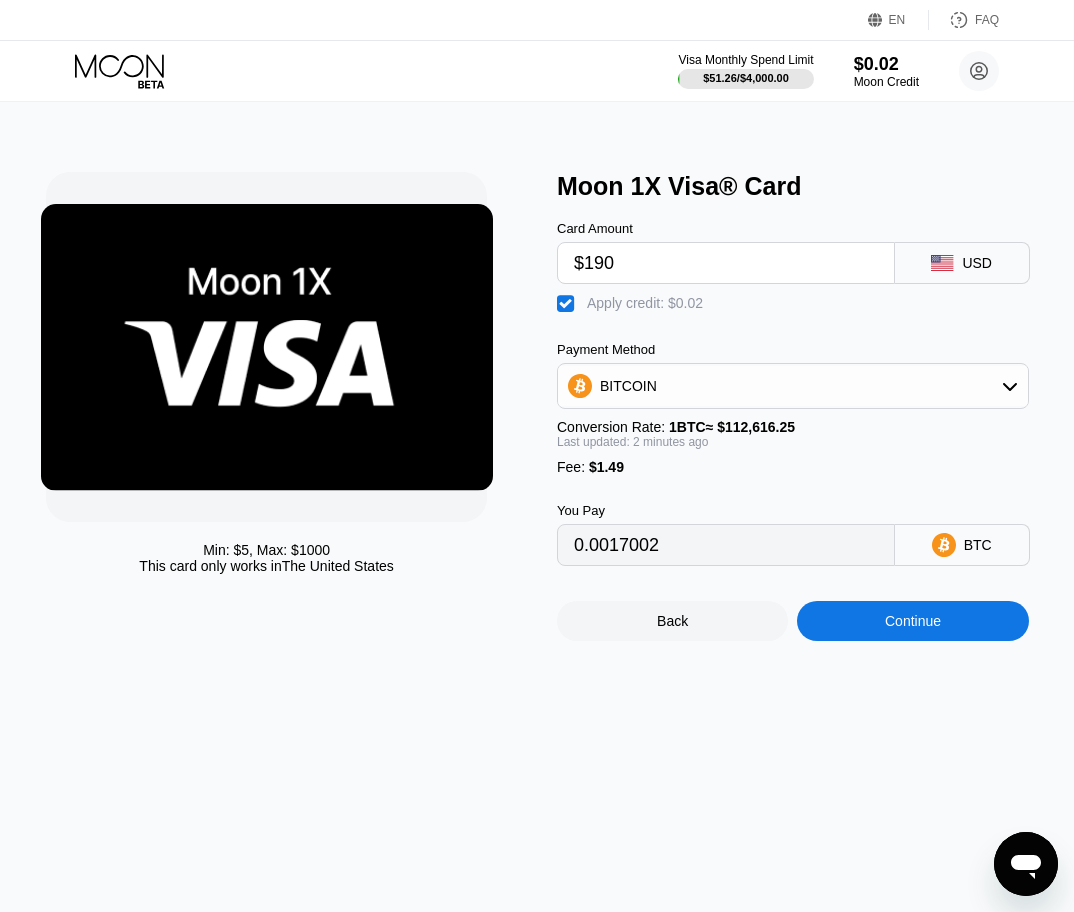 type on "$190" 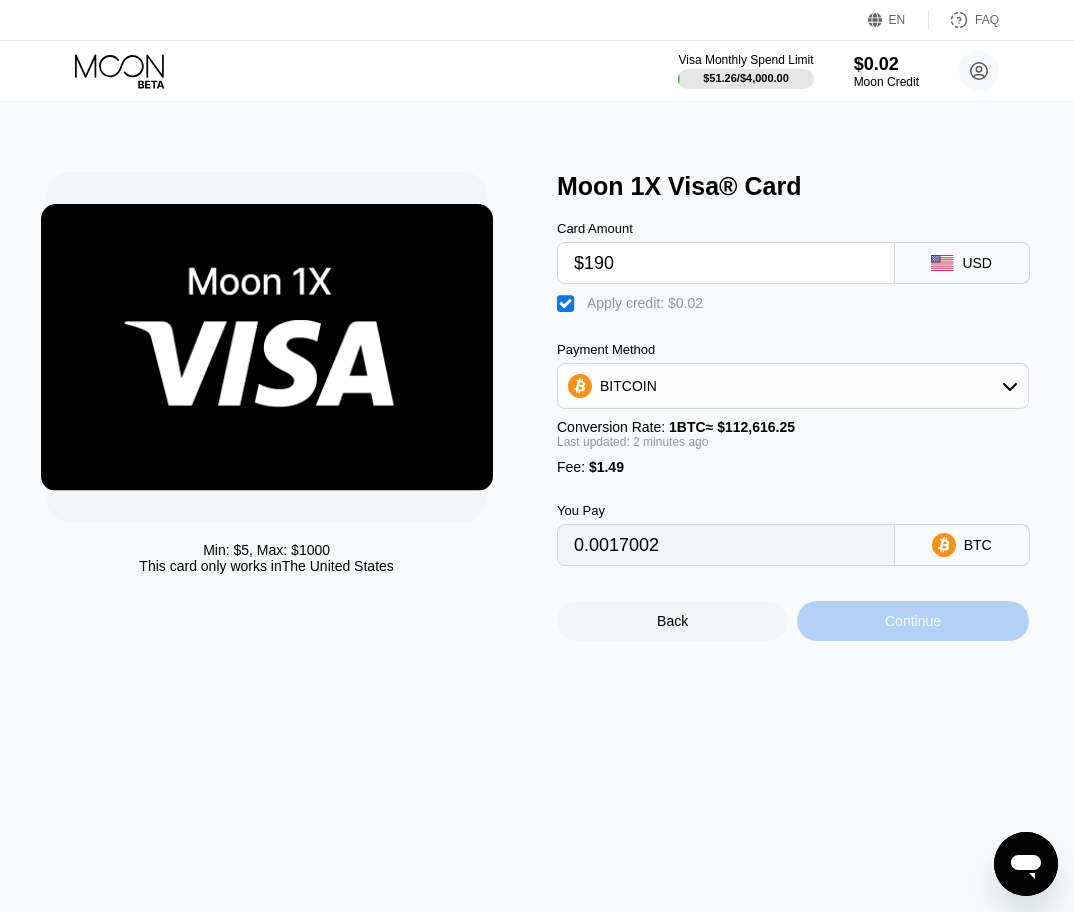 click on "Continue" at bounding box center [913, 621] 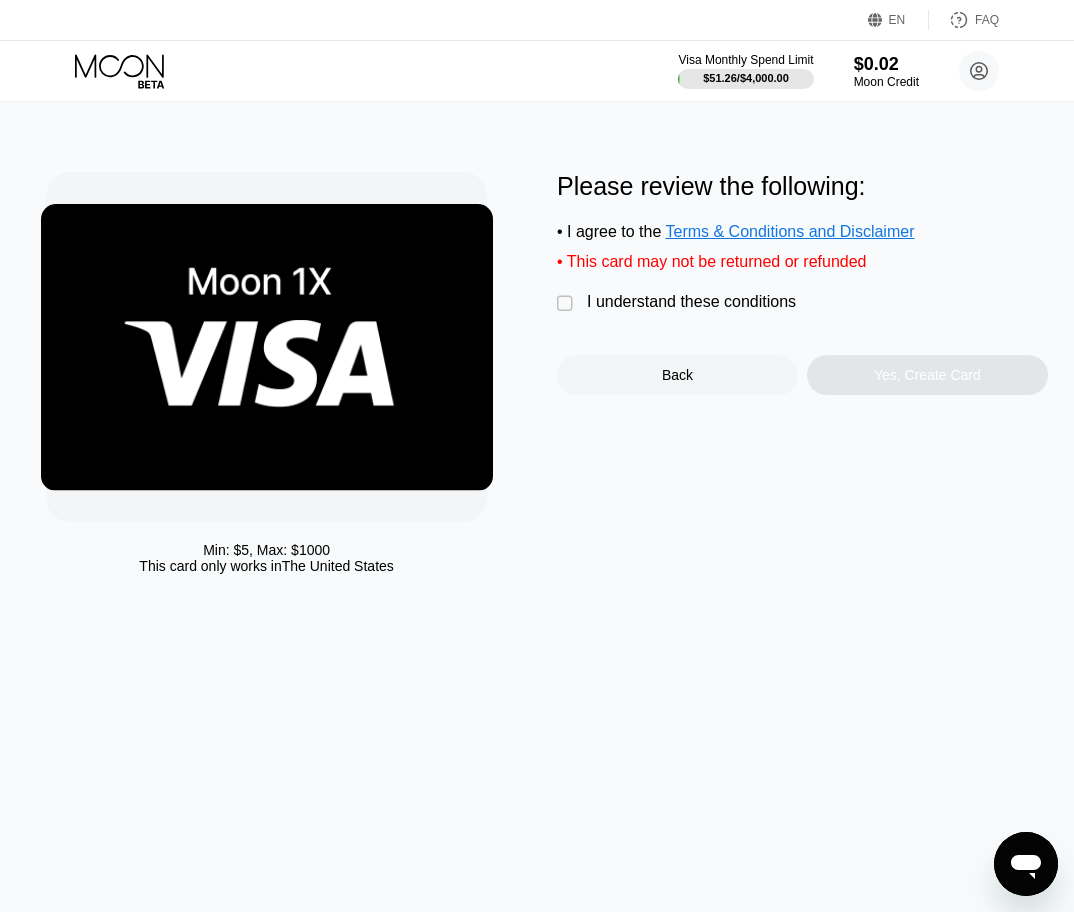 click on "I understand these conditions" at bounding box center (691, 302) 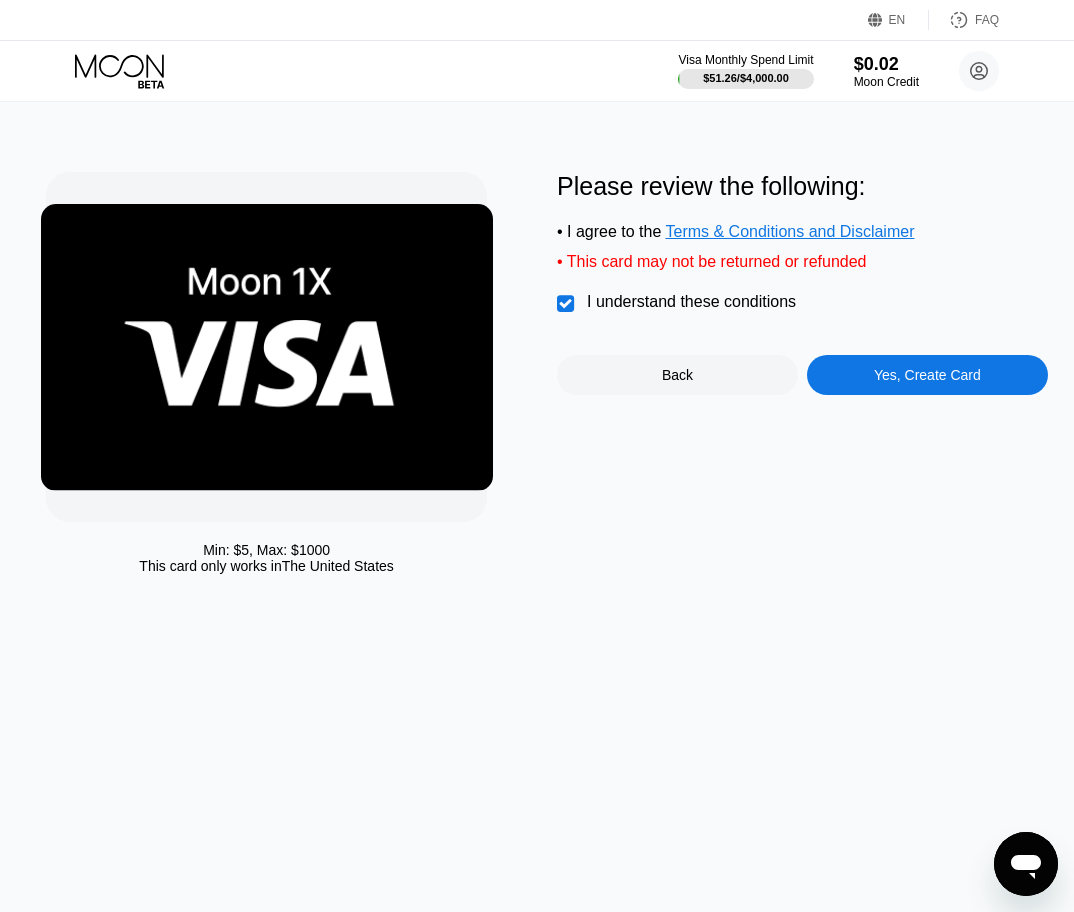 click on "Yes, Create Card" at bounding box center [927, 375] 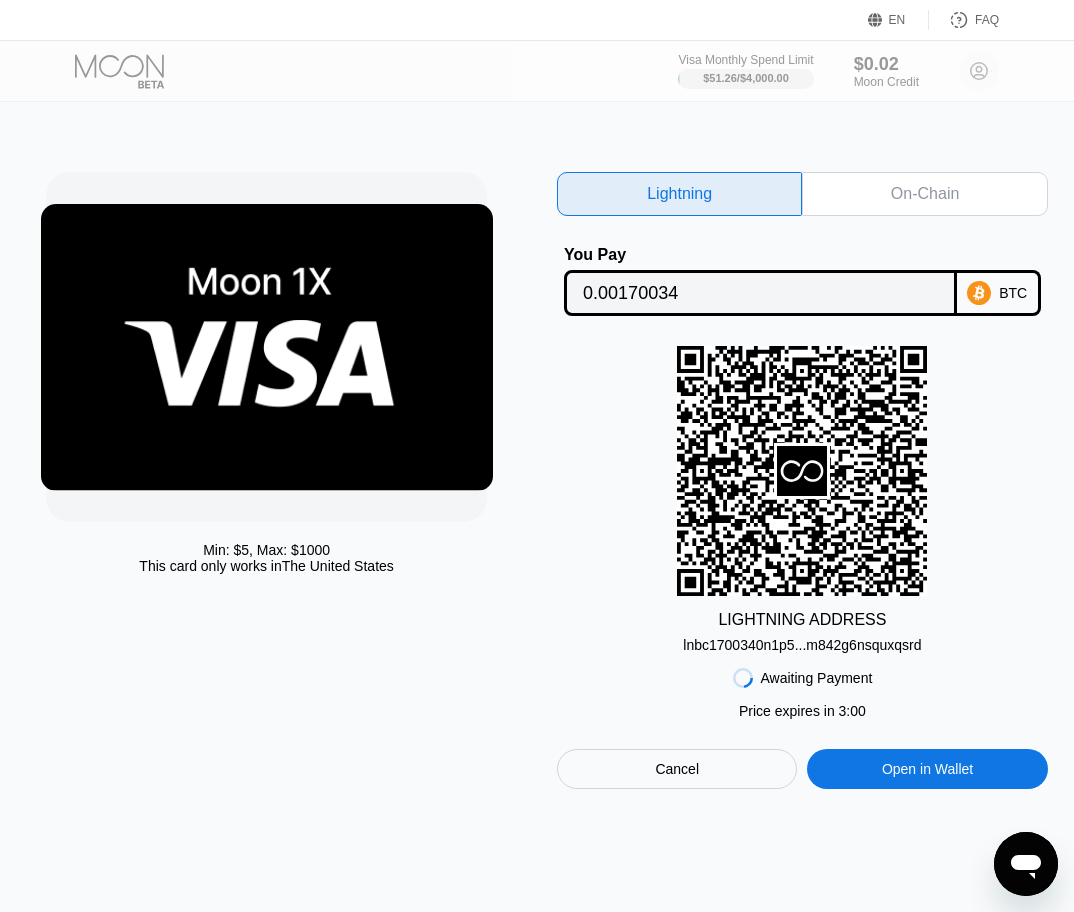 click on "On-Chain" at bounding box center (924, 194) 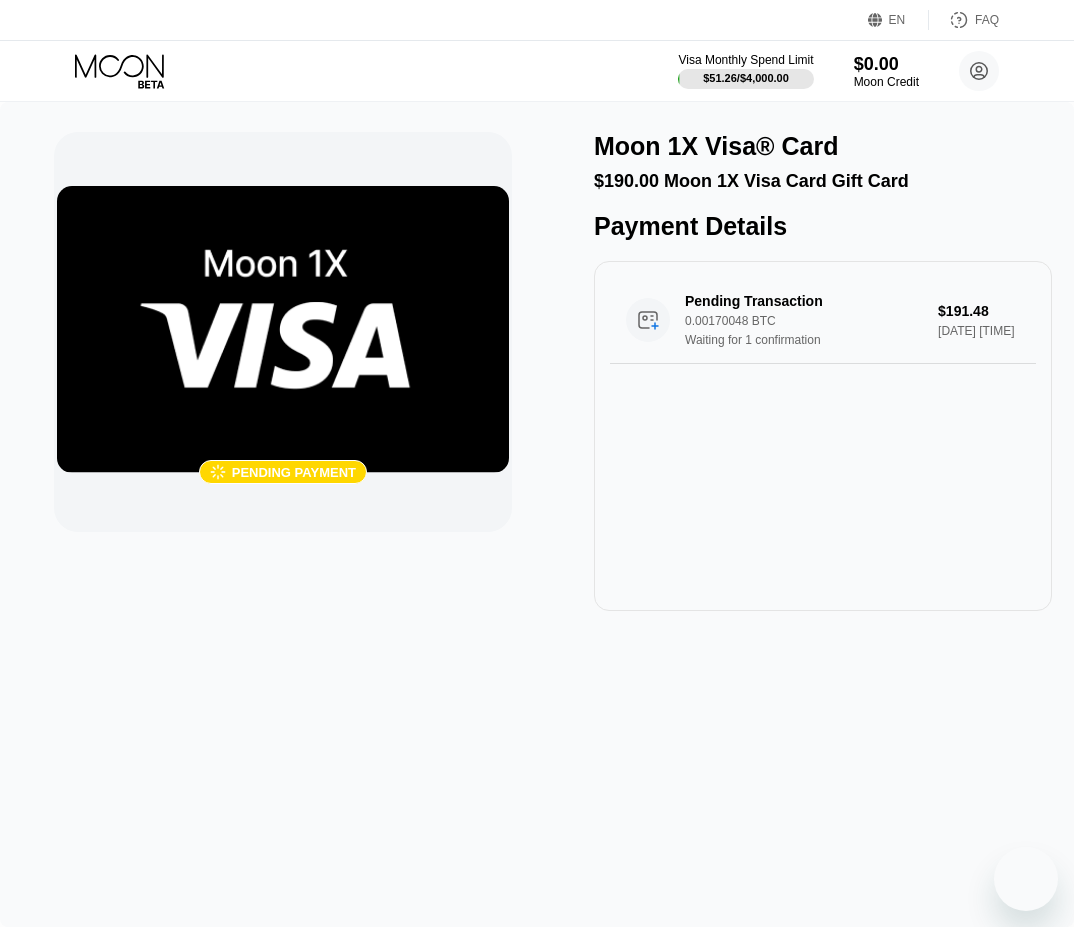 scroll, scrollTop: 0, scrollLeft: 0, axis: both 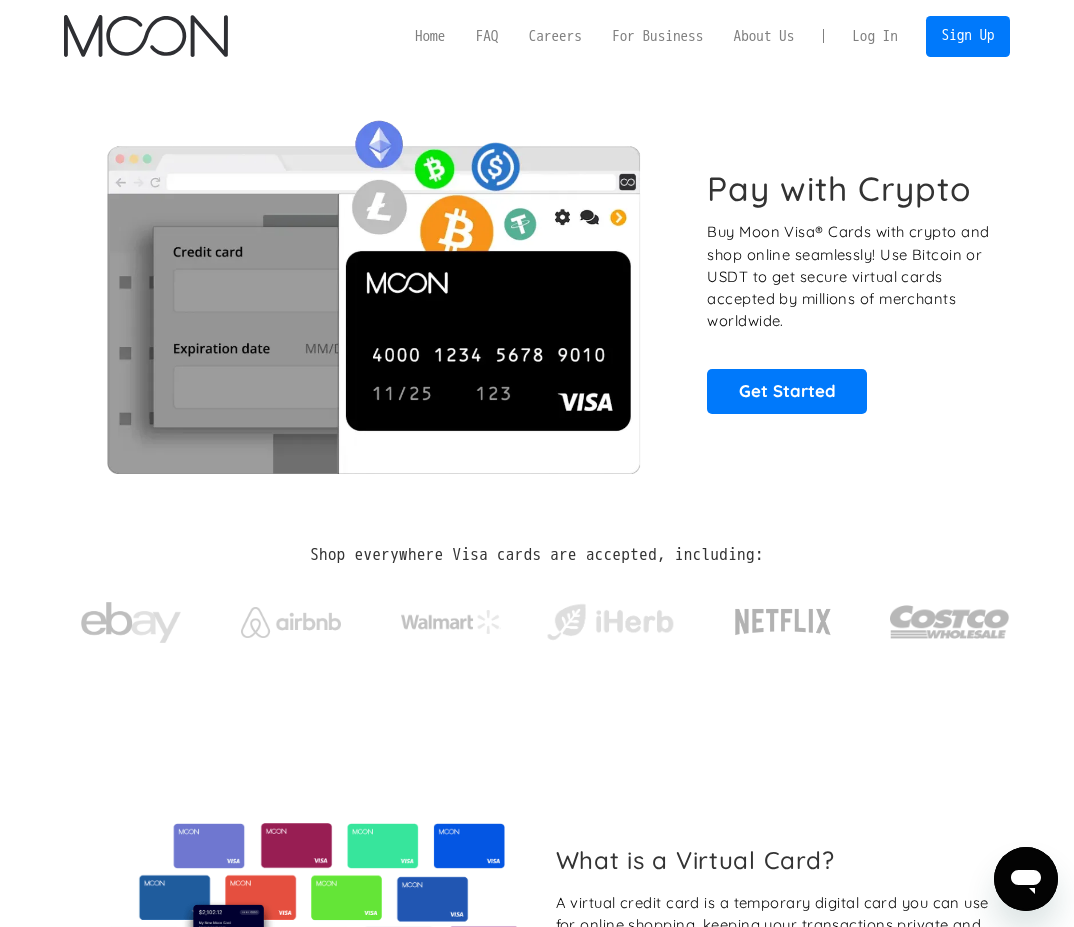 click on "Log In" at bounding box center (875, 35) 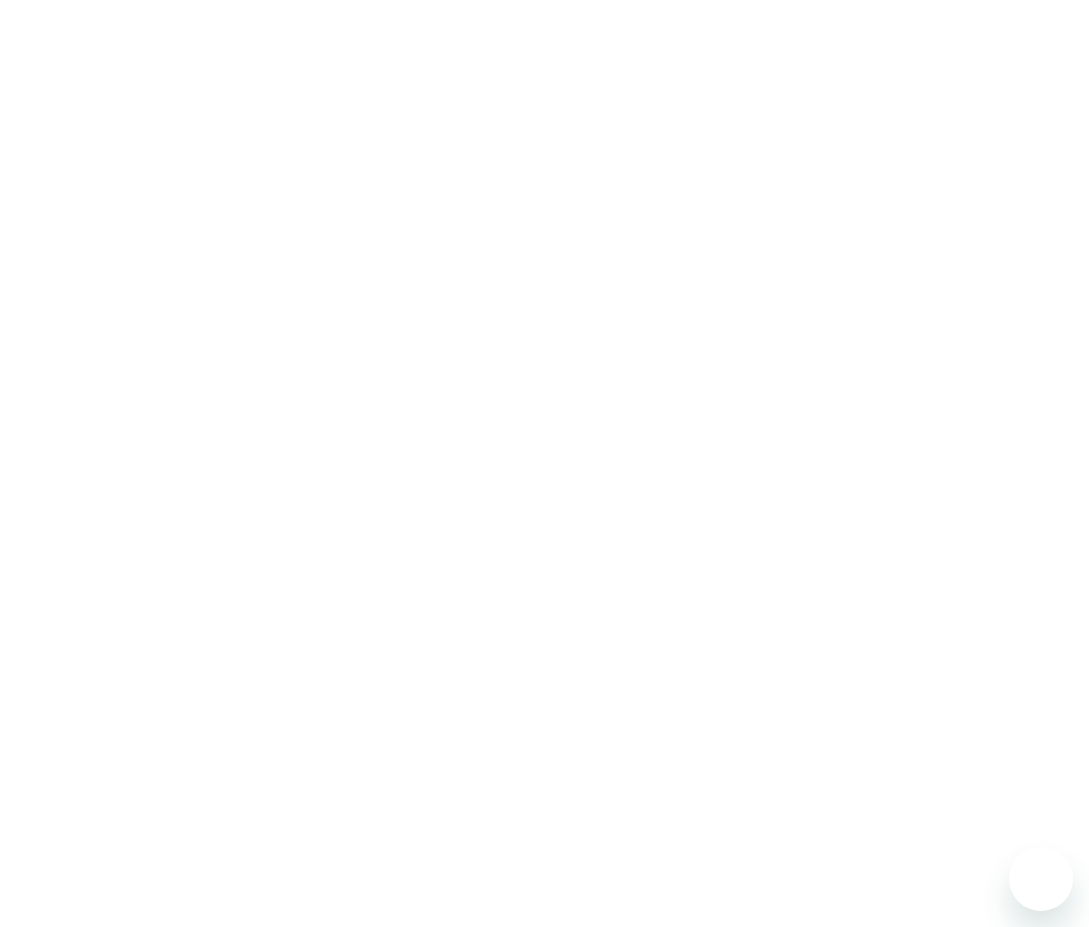 scroll, scrollTop: 0, scrollLeft: 0, axis: both 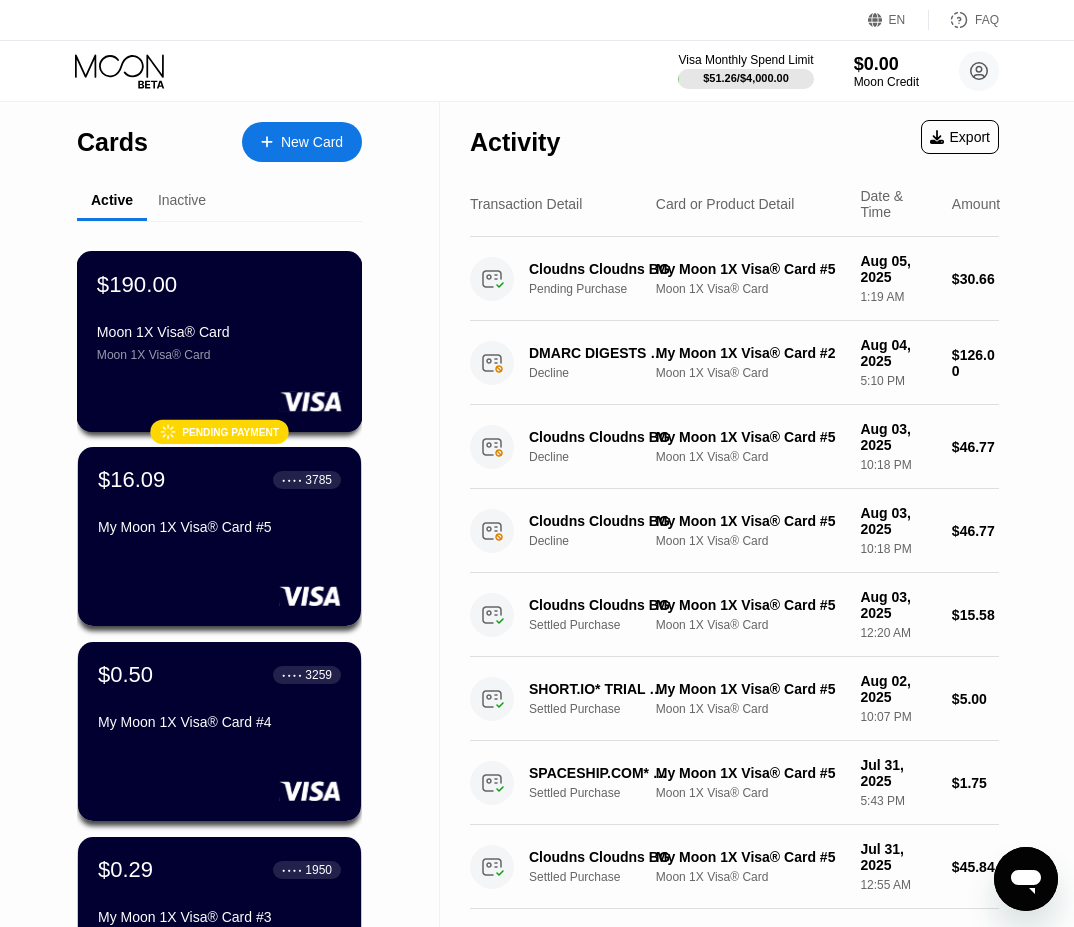 click on "$190.00 Moon 1X Visa® Card Moon 1X Visa® Card" at bounding box center [219, 316] 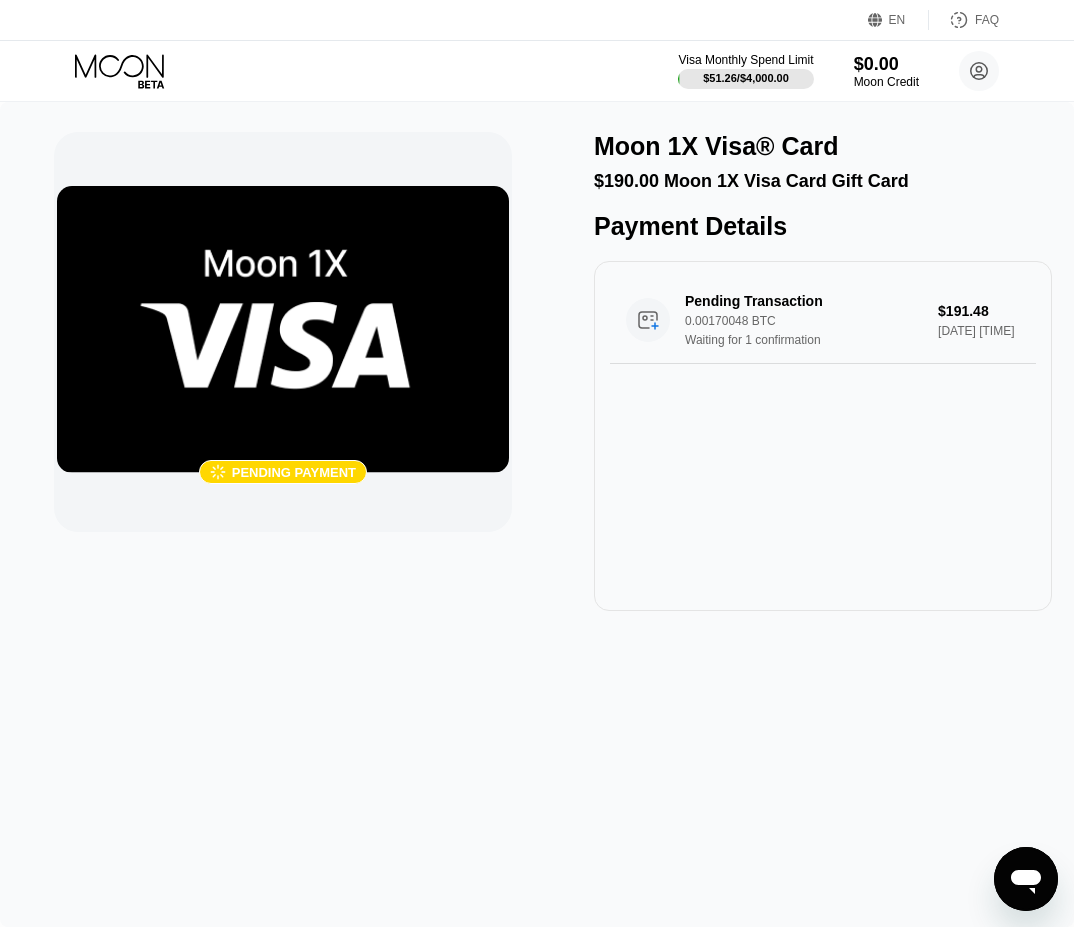 click on " Pending payment Moon 1X Visa® Card $190.00 Moon 1X Visa Card Gift Card Payment Details Pending Transaction 0.00170048 BTC Waiting for 1 confirmation $191.48 Aug 05, 2025 7:41 PM" at bounding box center [537, 514] 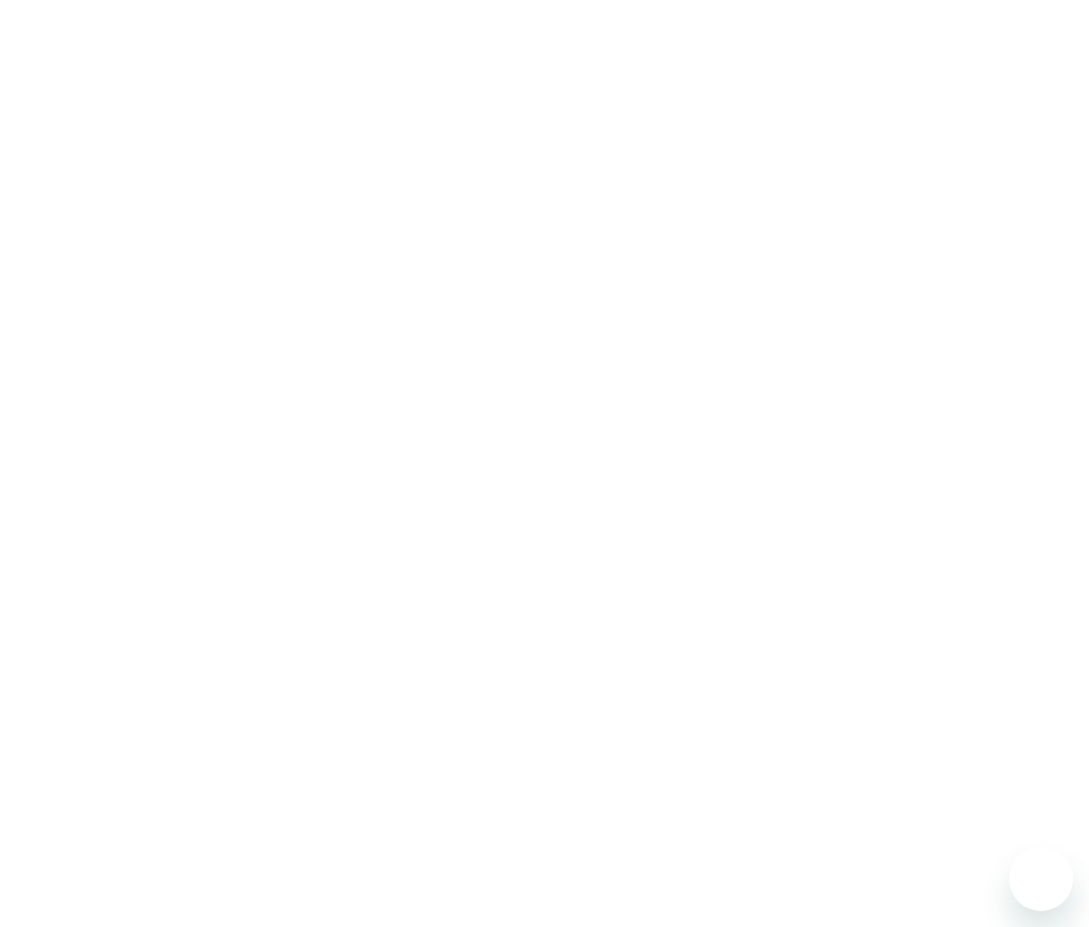 scroll, scrollTop: 0, scrollLeft: 0, axis: both 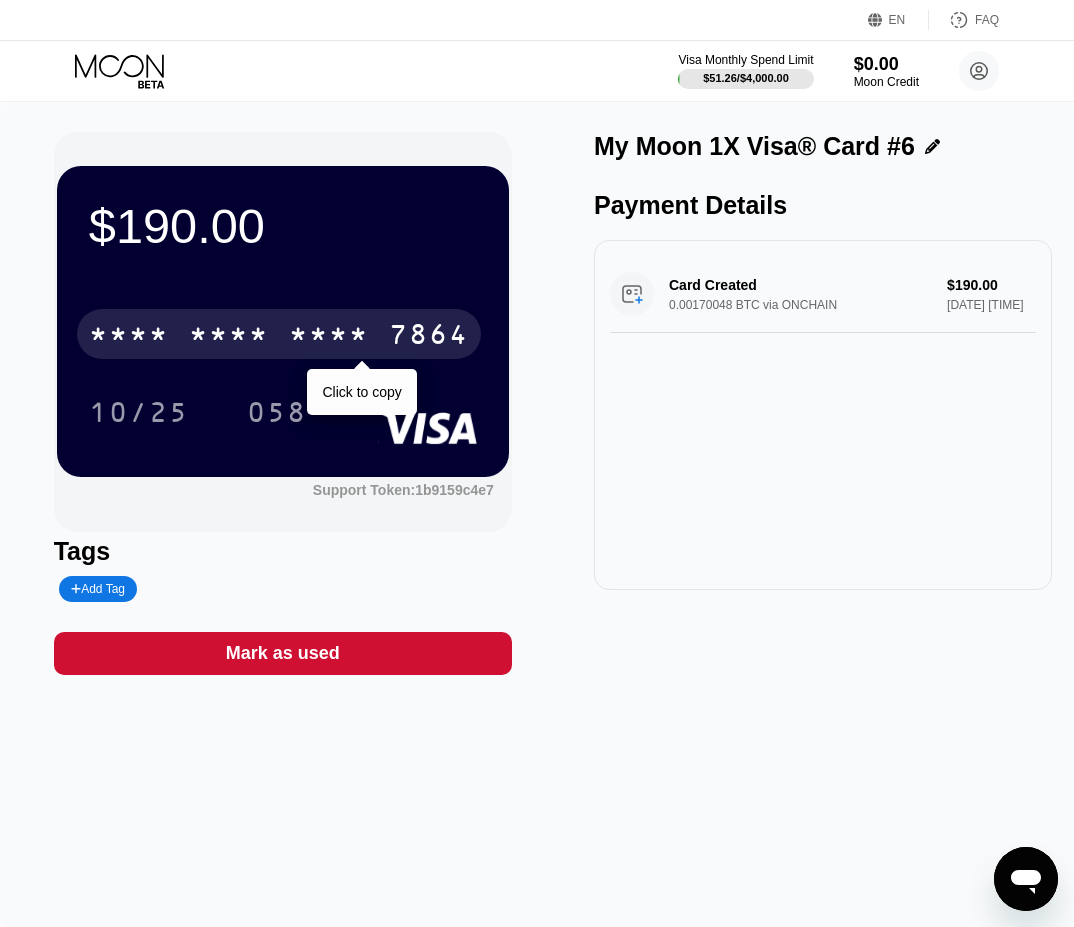 click on "7864" at bounding box center [429, 337] 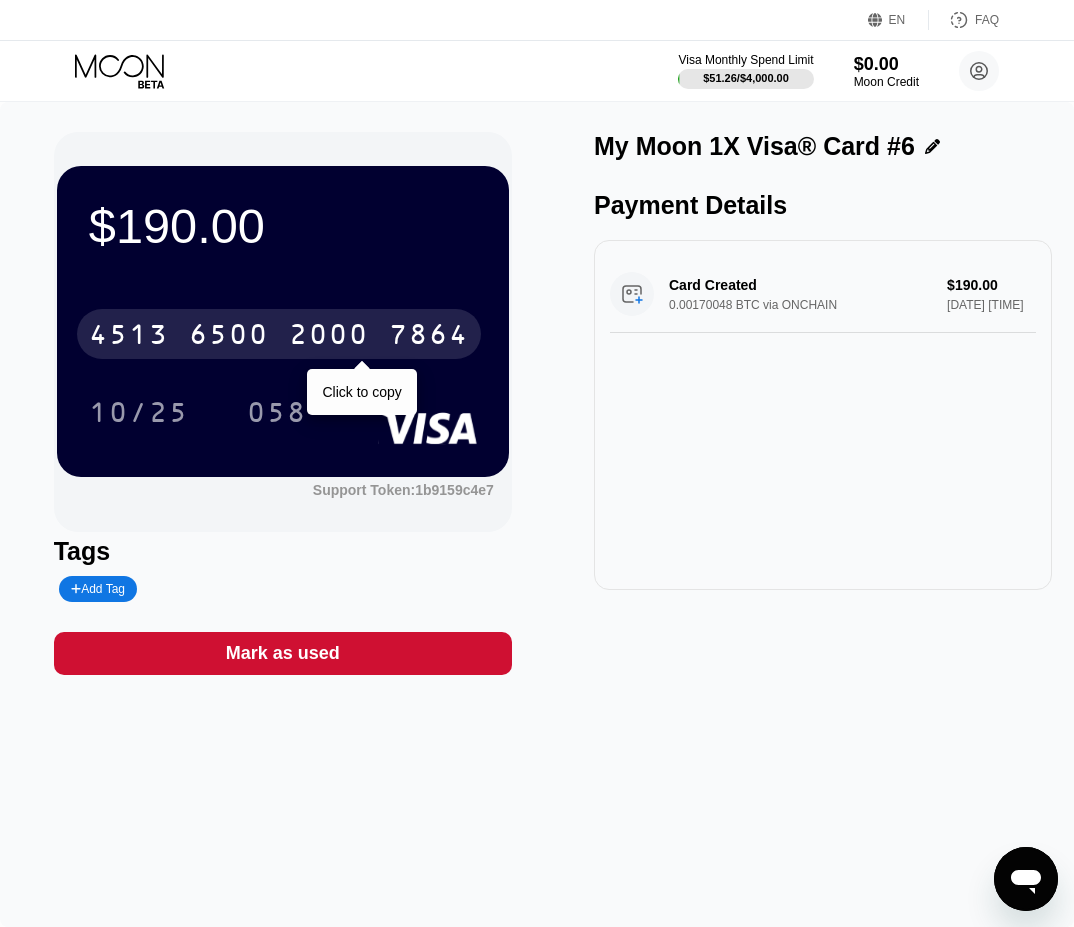click on "[CARD_NUMBER]" at bounding box center (279, 334) 